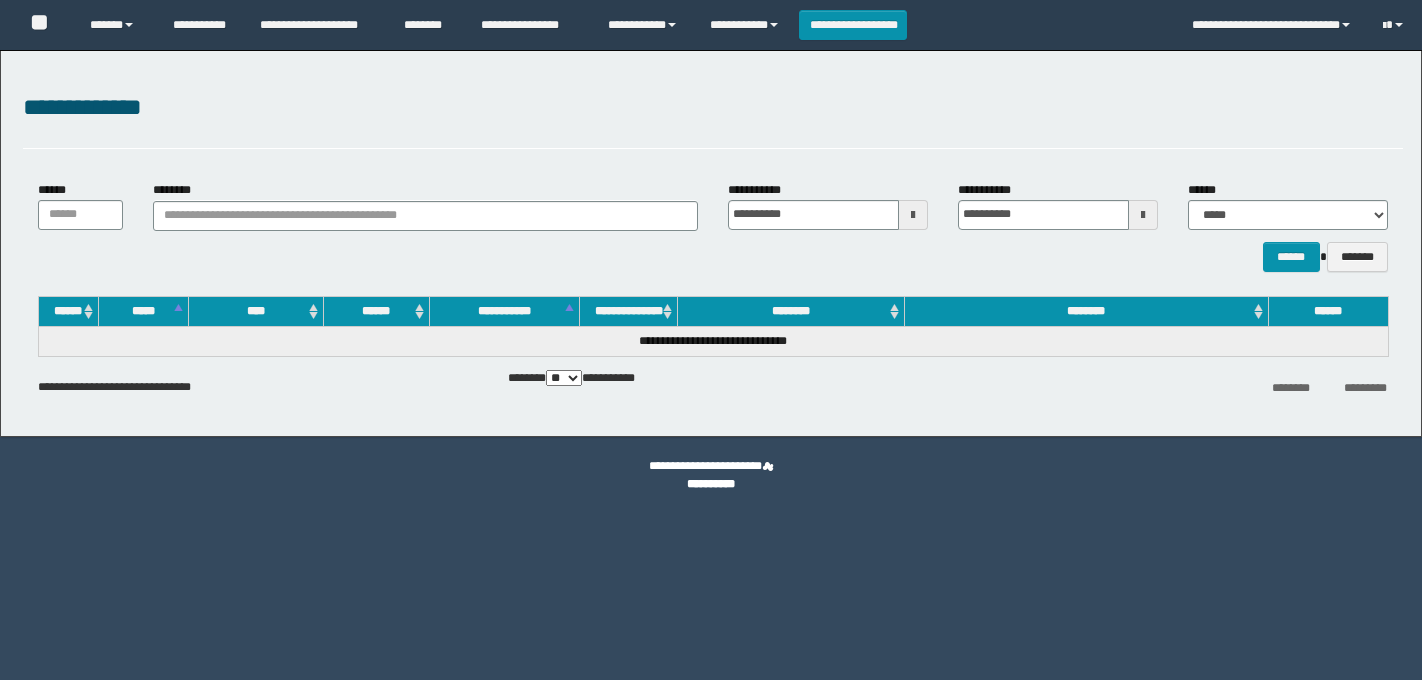 scroll, scrollTop: 0, scrollLeft: 0, axis: both 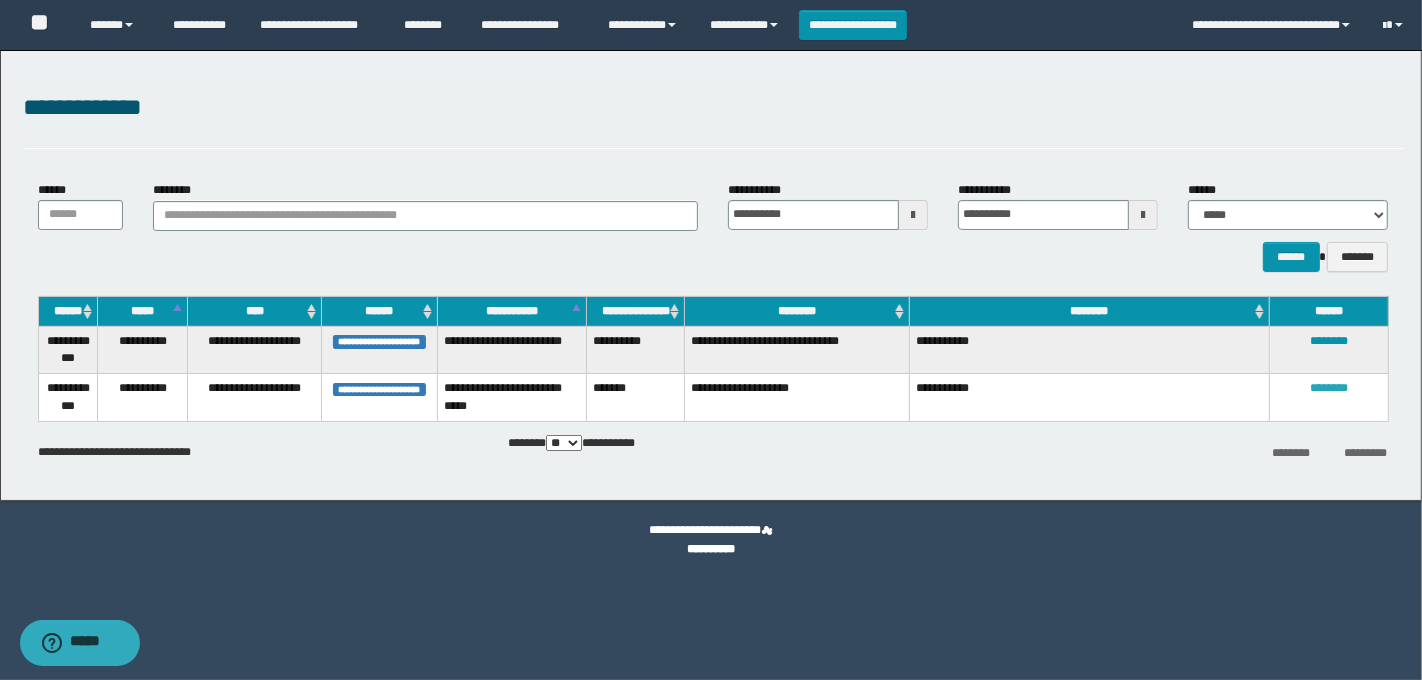 click on "********" at bounding box center [1329, 388] 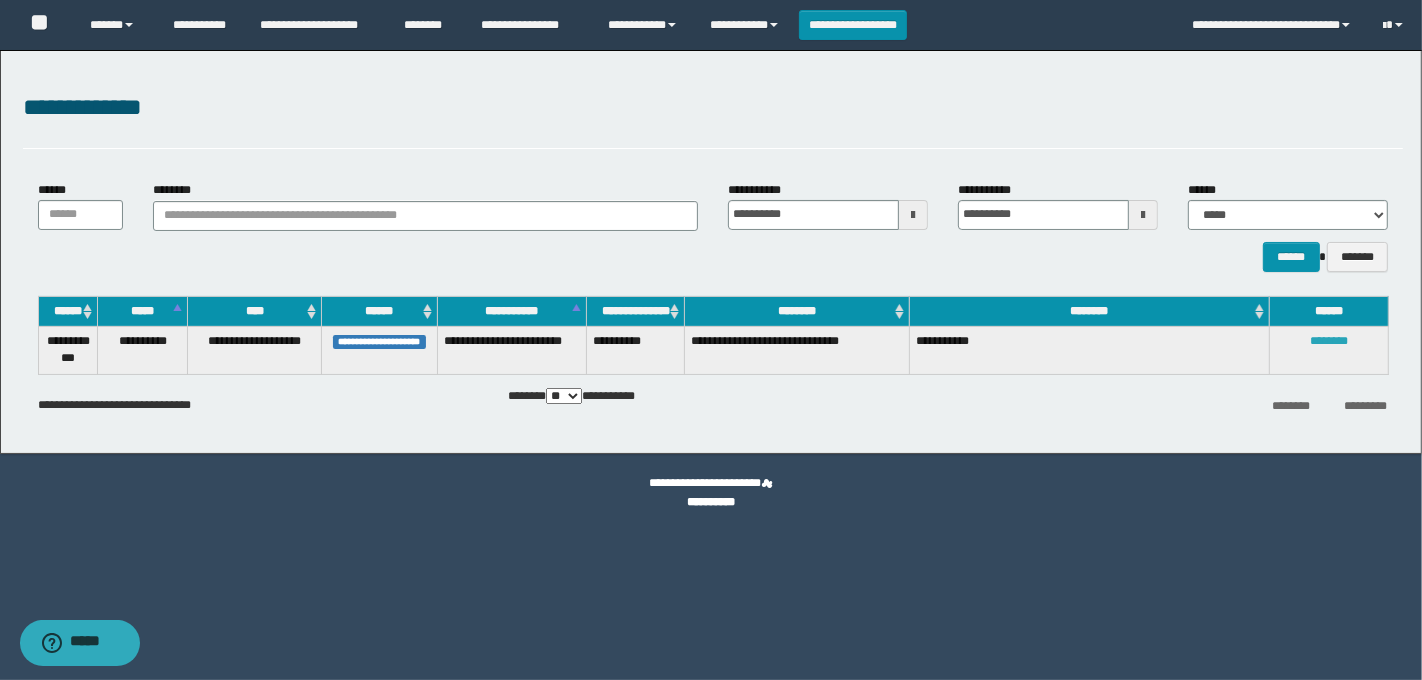 click on "********" at bounding box center [1329, 341] 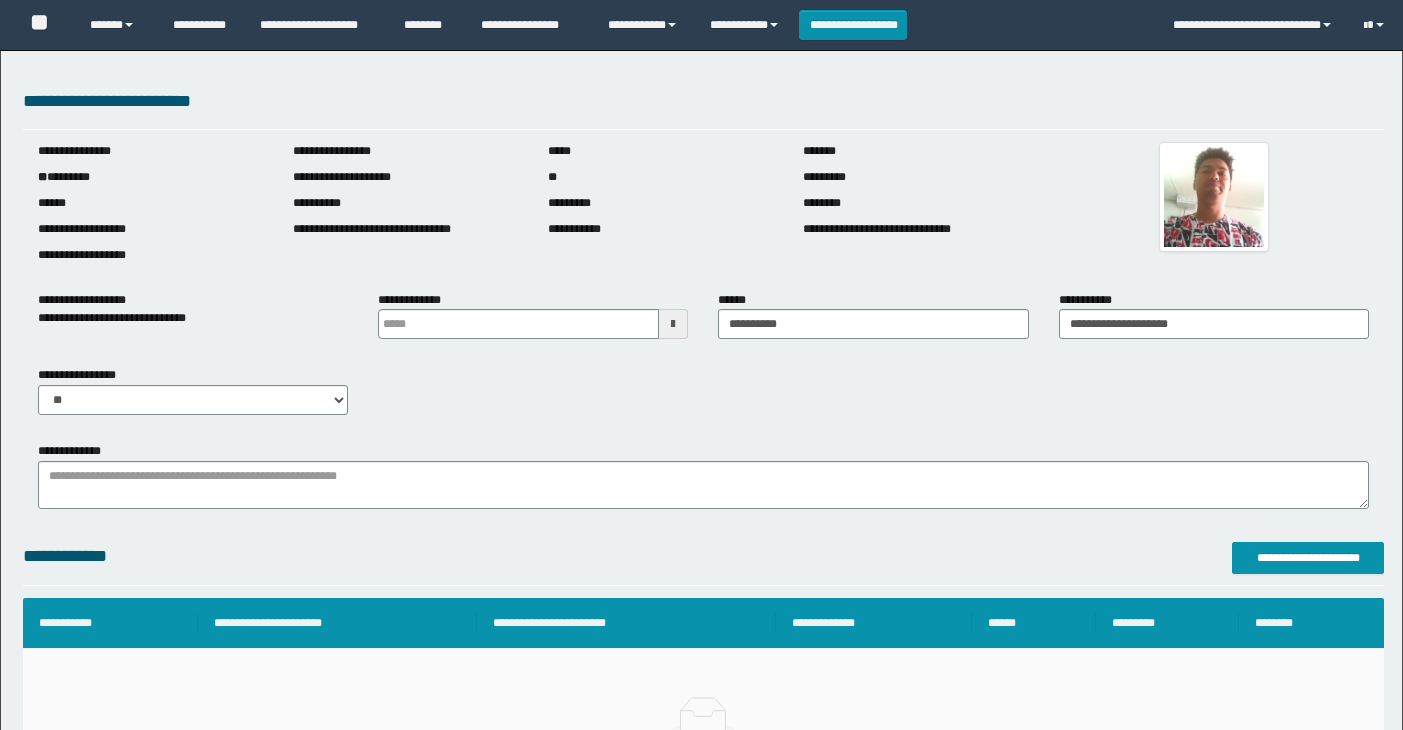 scroll, scrollTop: 2888, scrollLeft: 0, axis: vertical 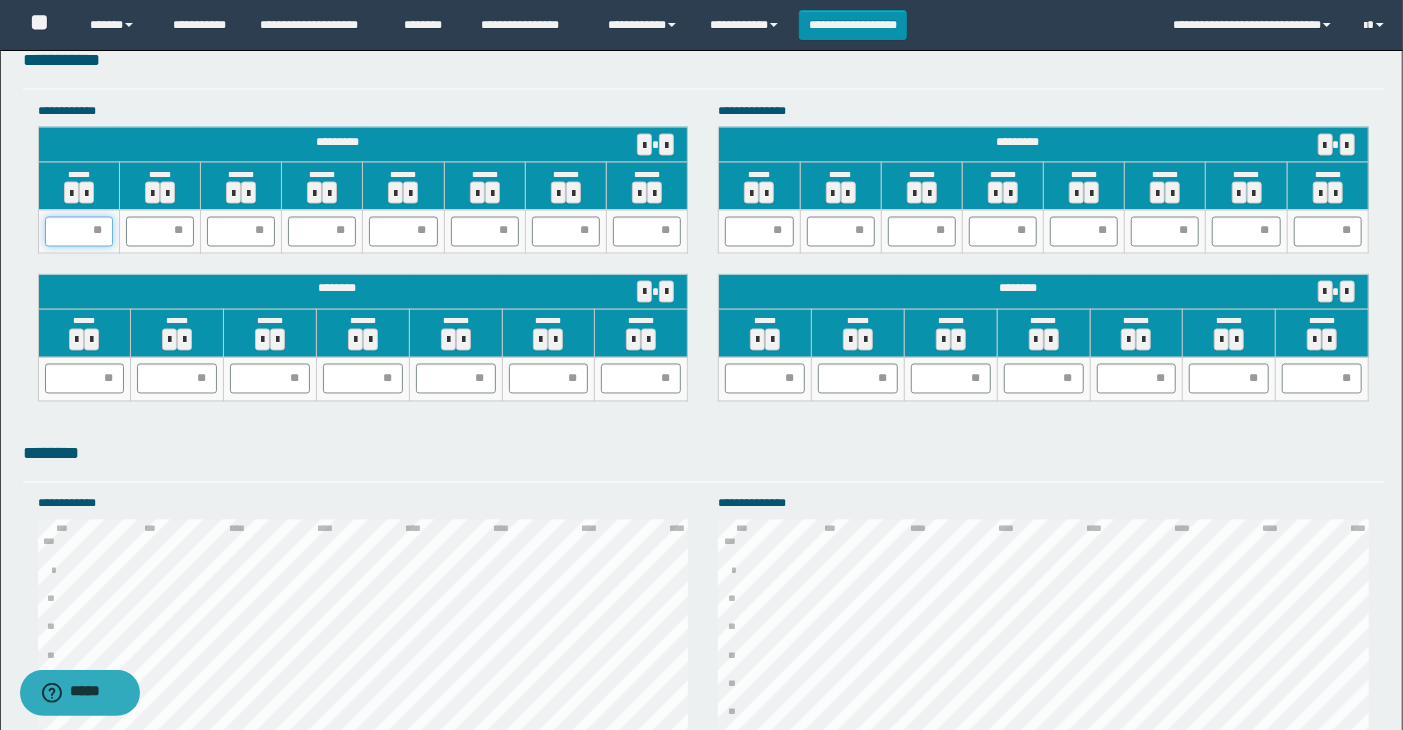 click at bounding box center (79, 232) 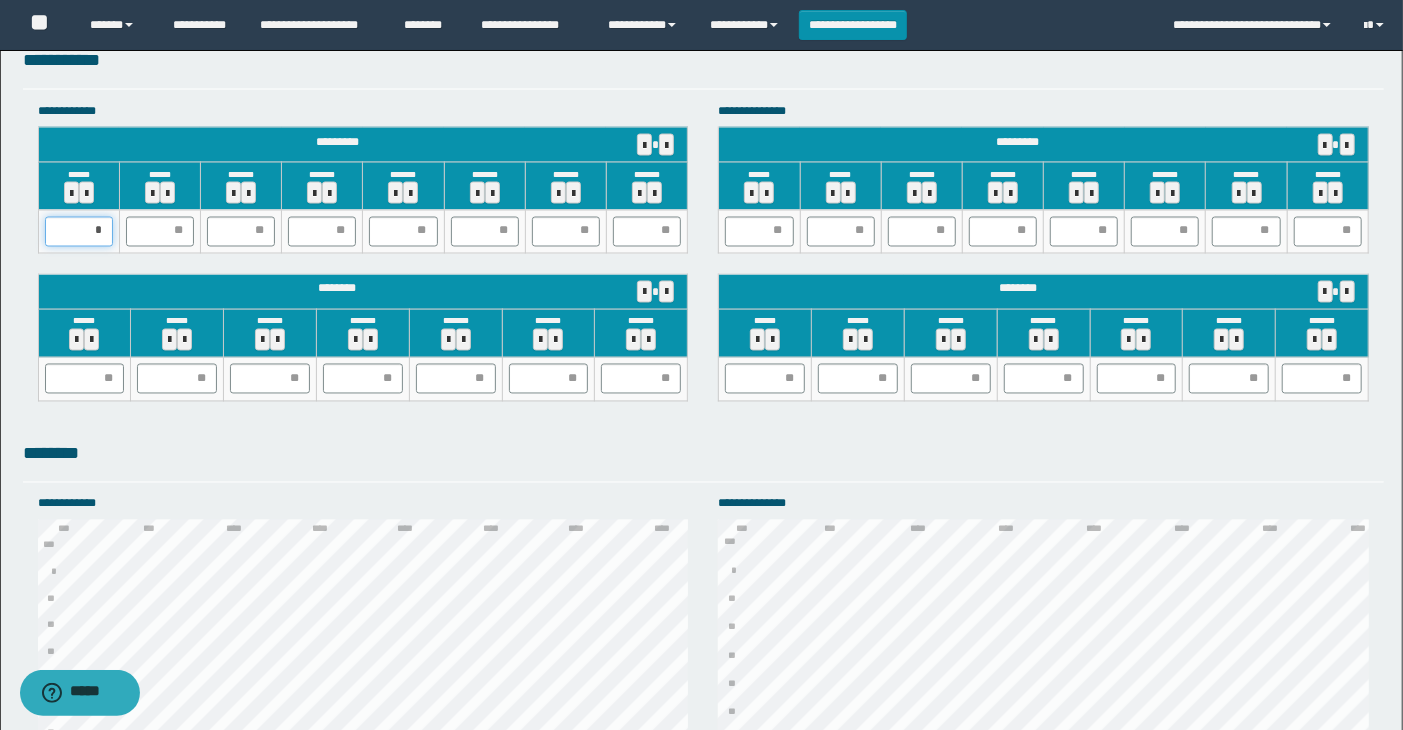 type on "**" 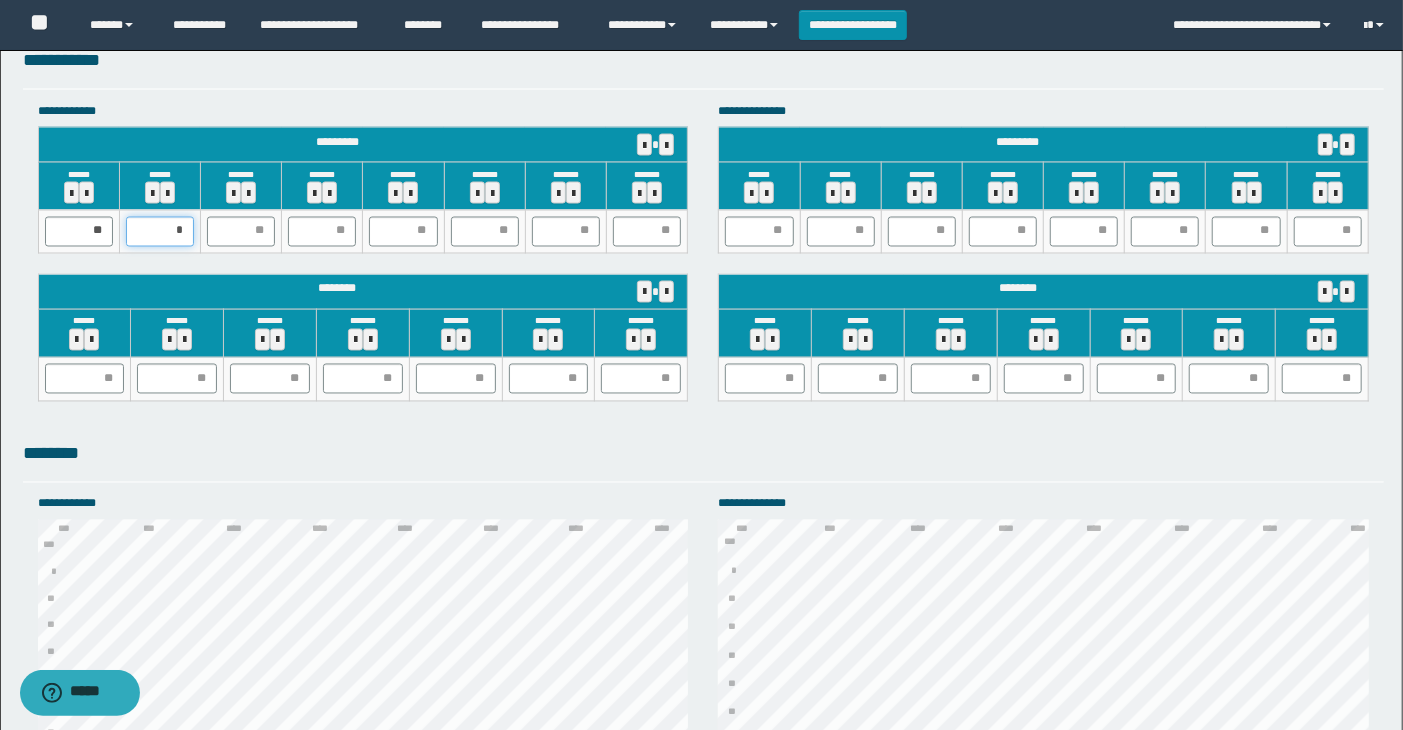 type on "**" 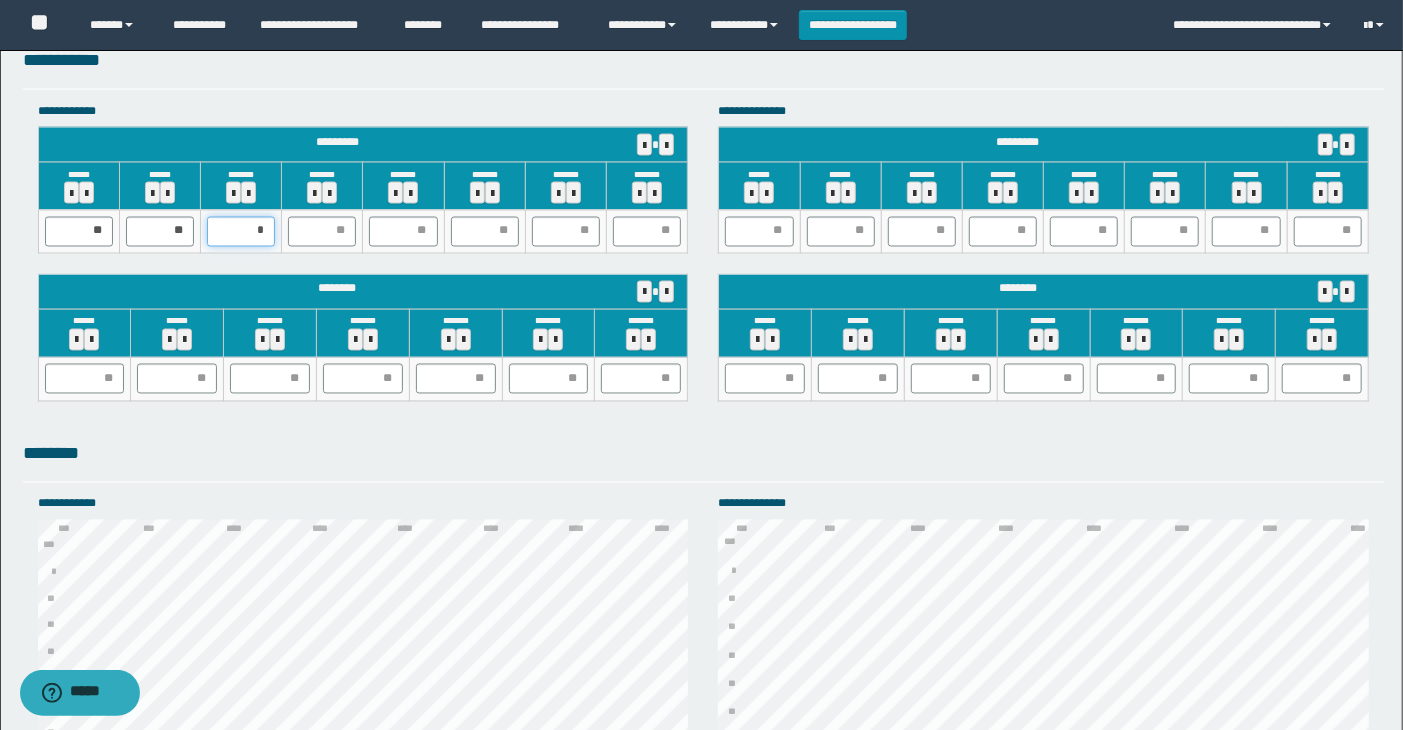 type on "**" 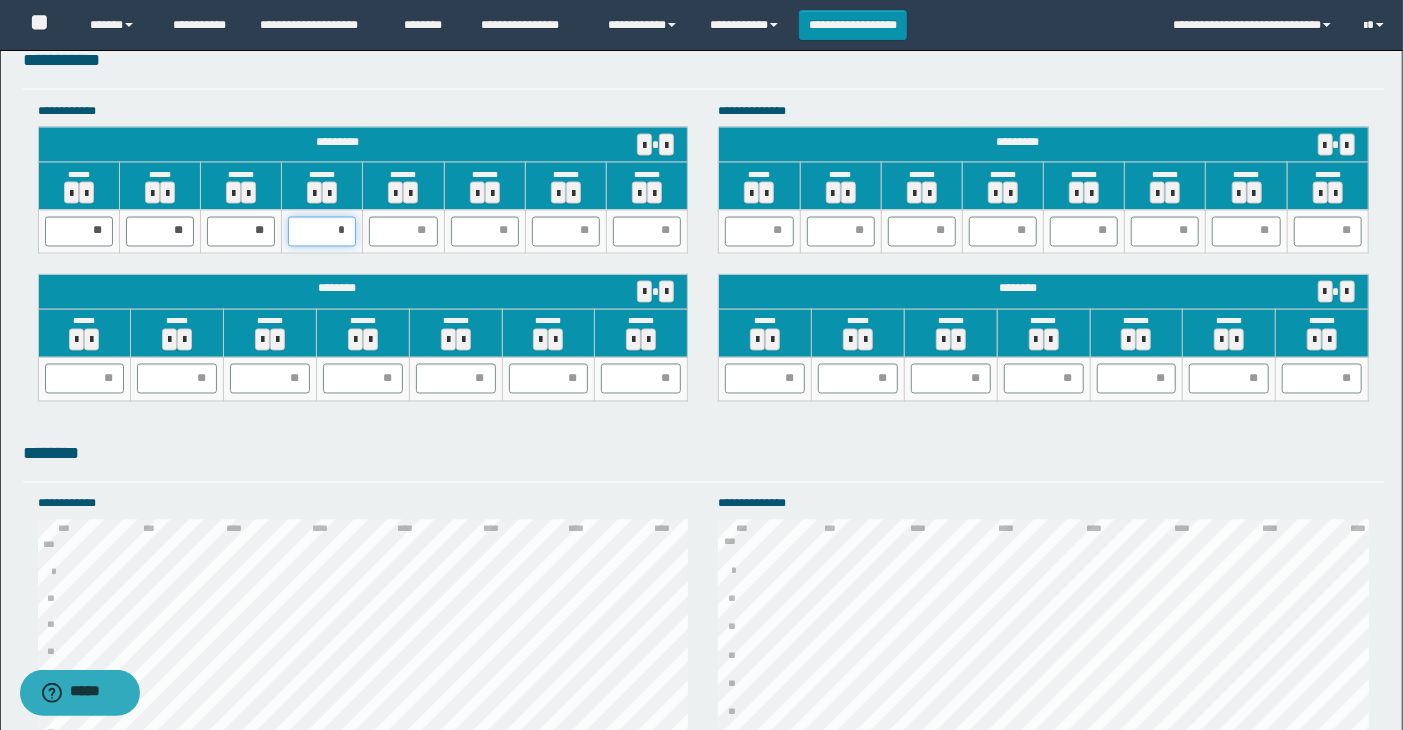 type on "**" 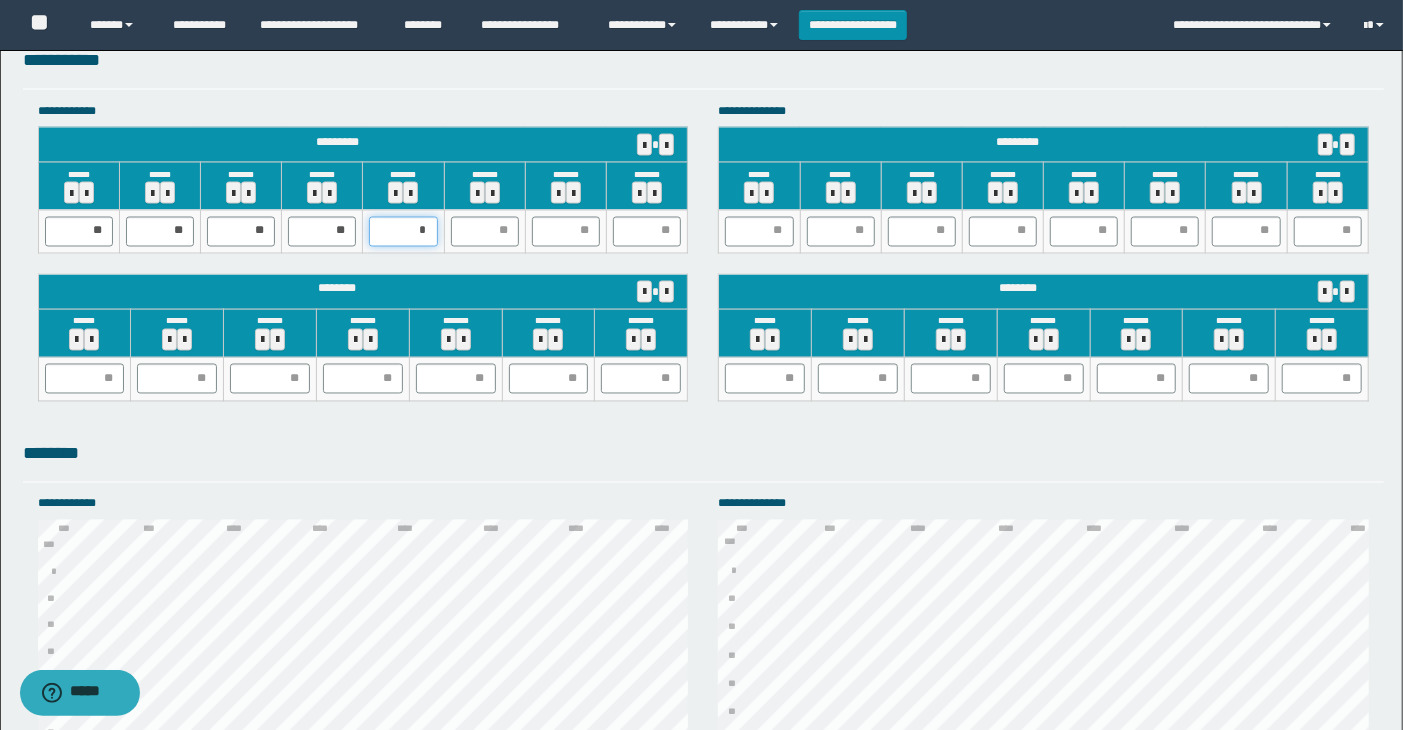 type on "**" 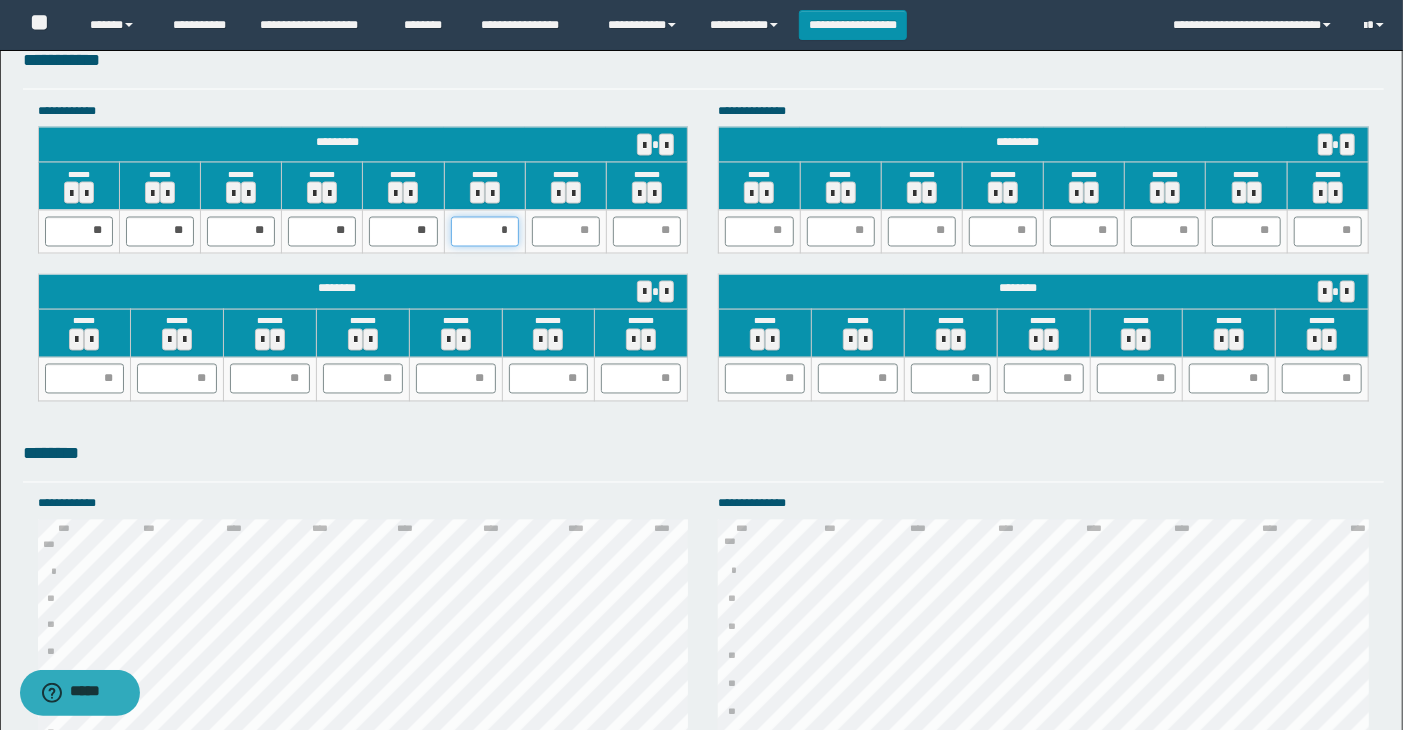 type on "**" 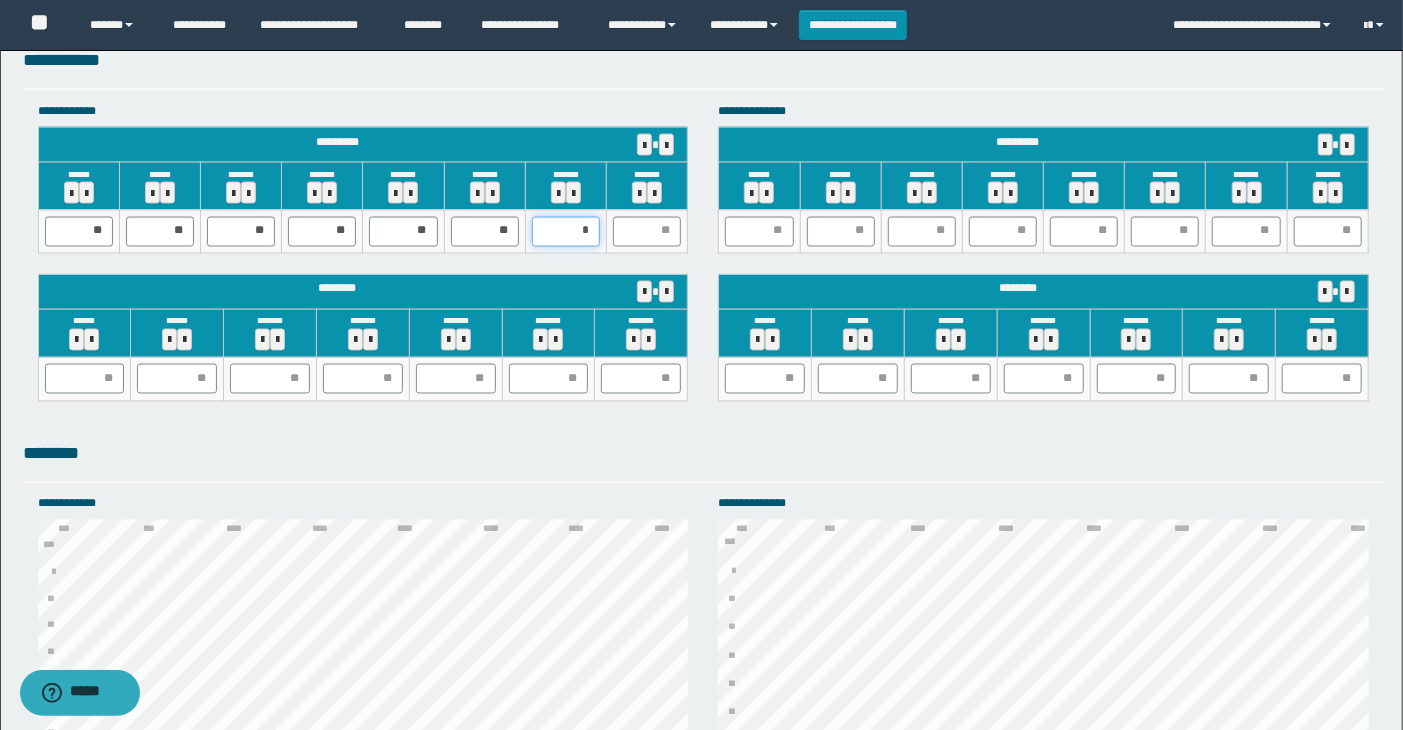 type on "**" 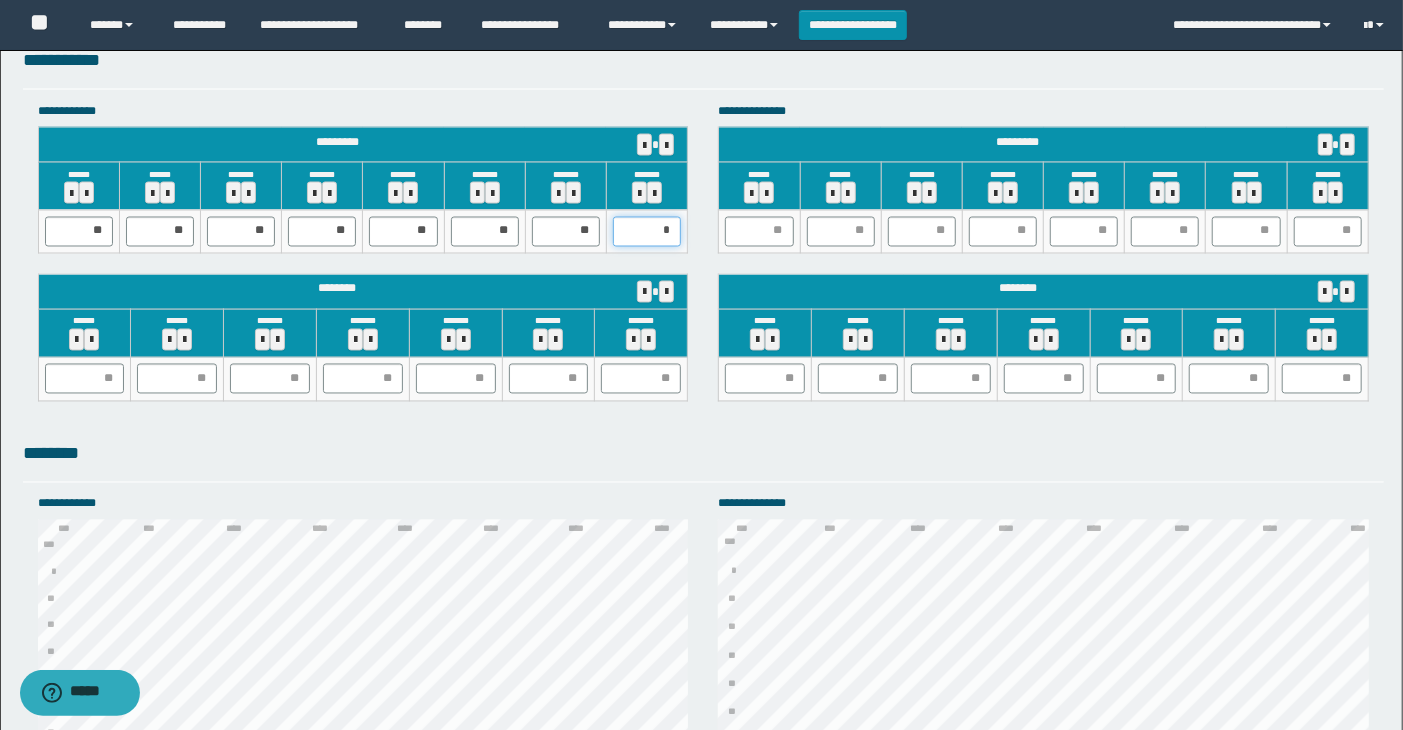 type on "**" 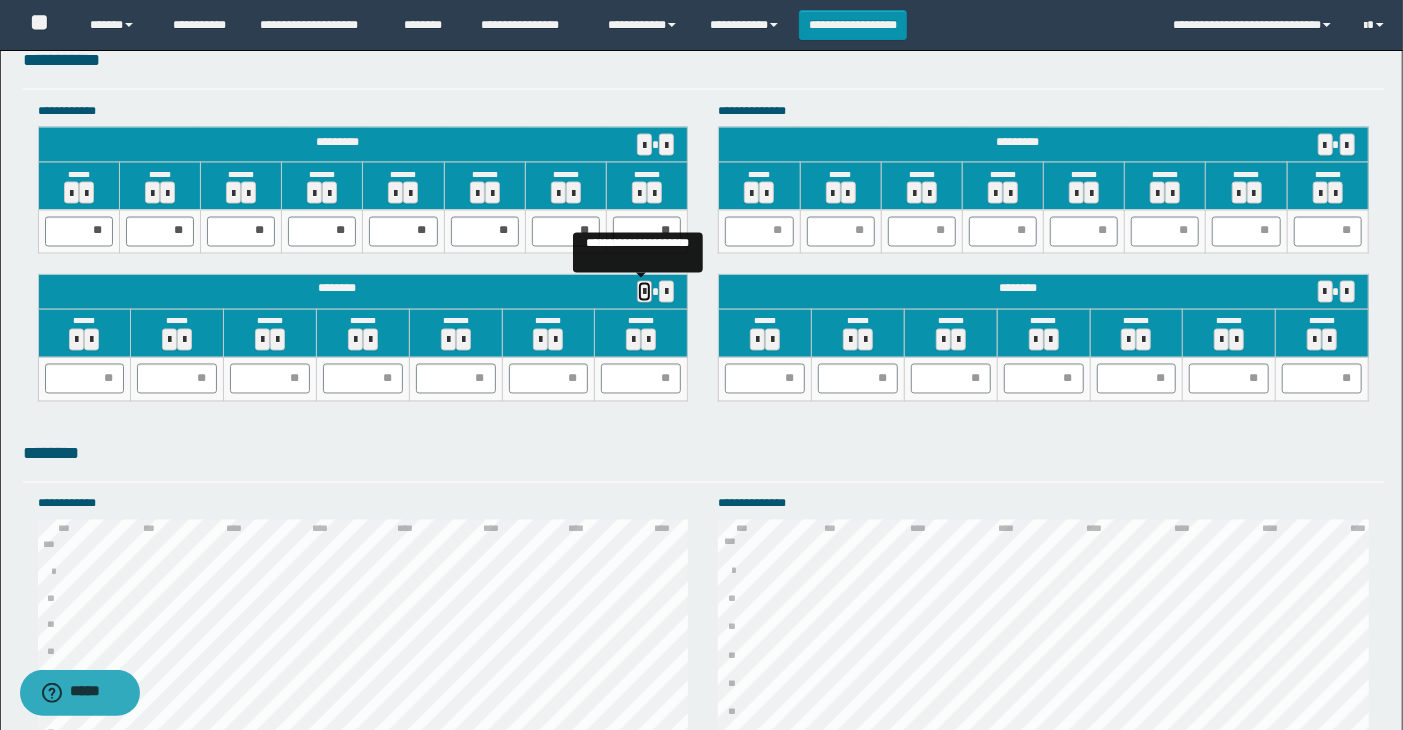 type 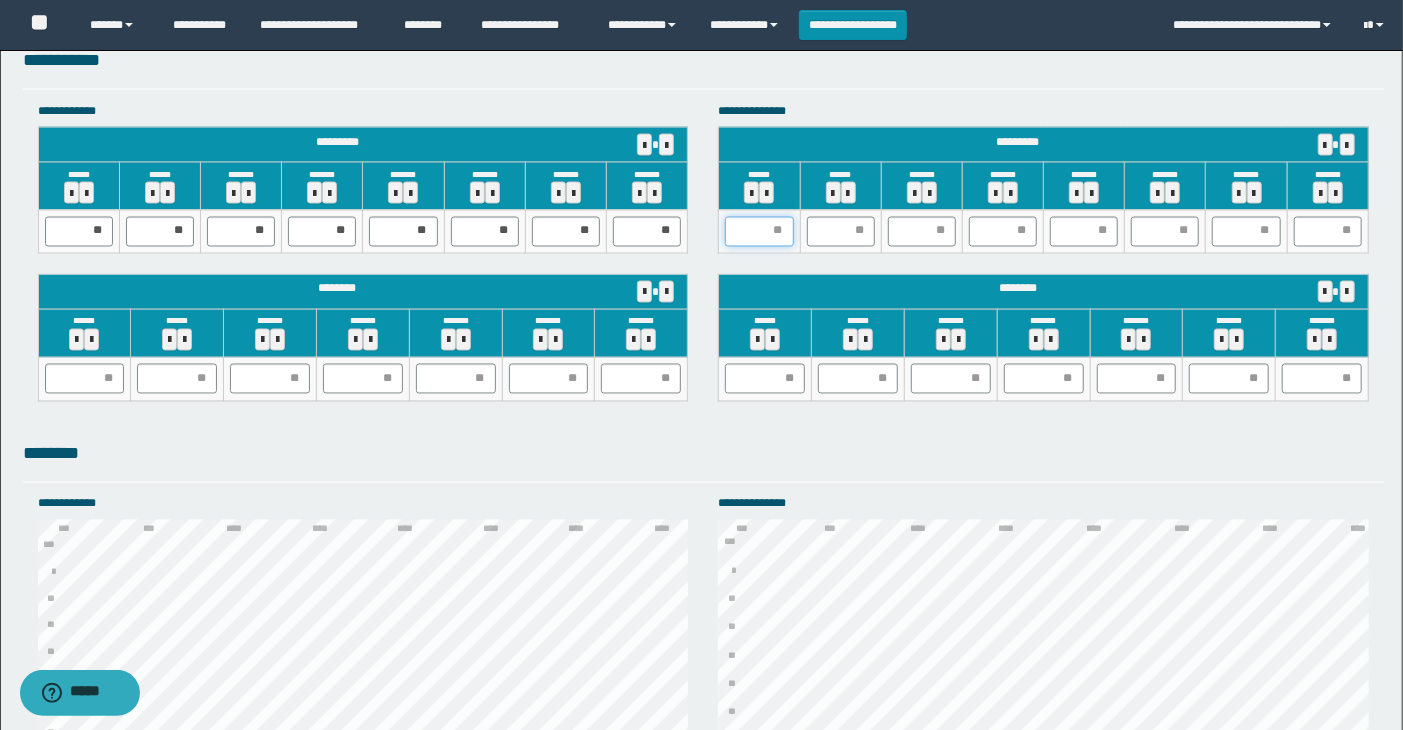 click at bounding box center (759, 232) 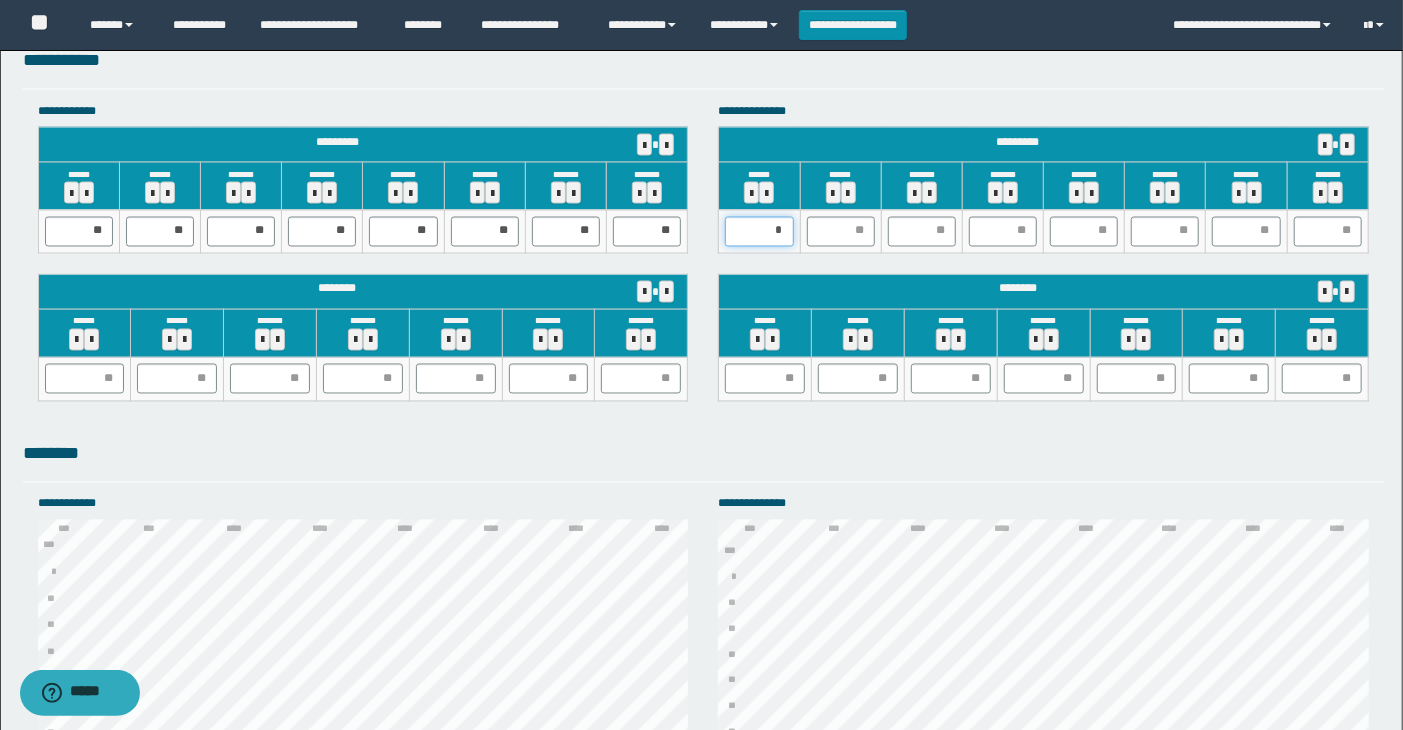 type on "**" 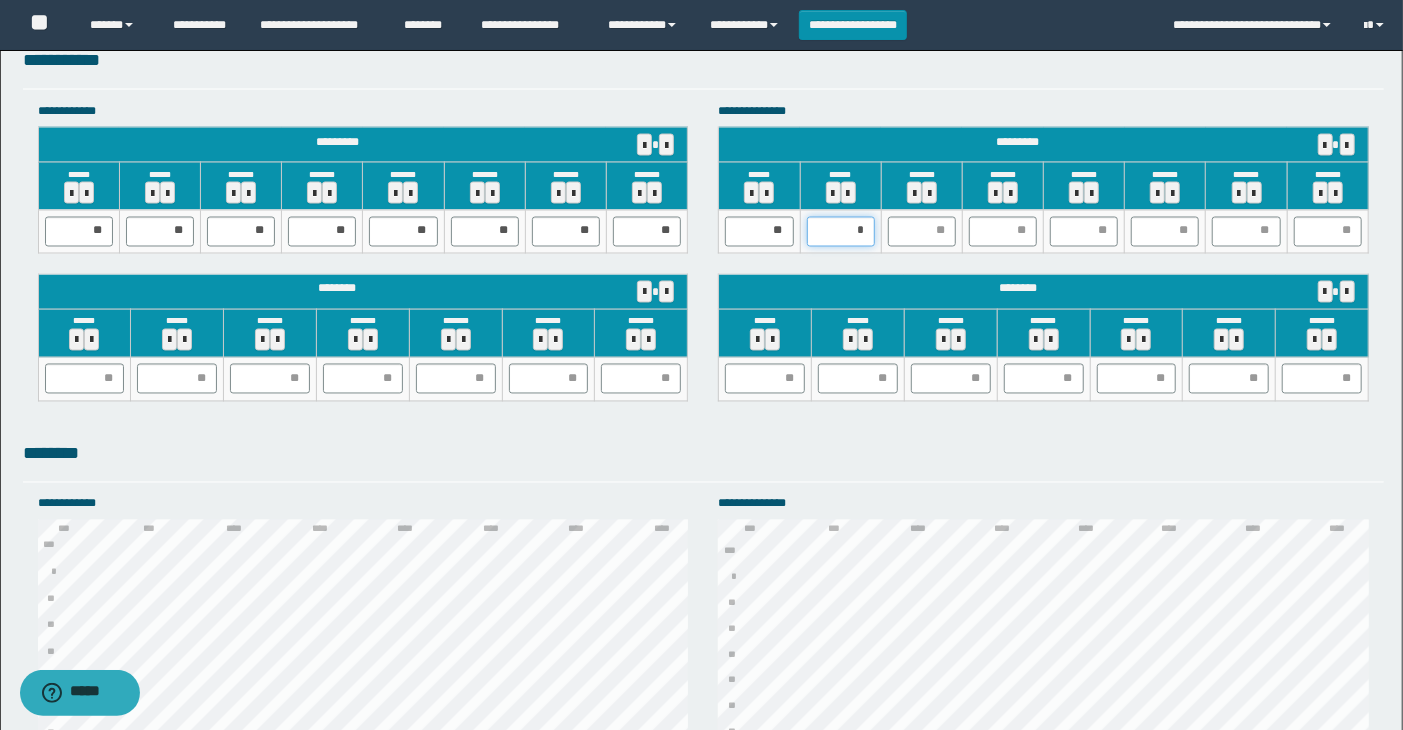 type on "**" 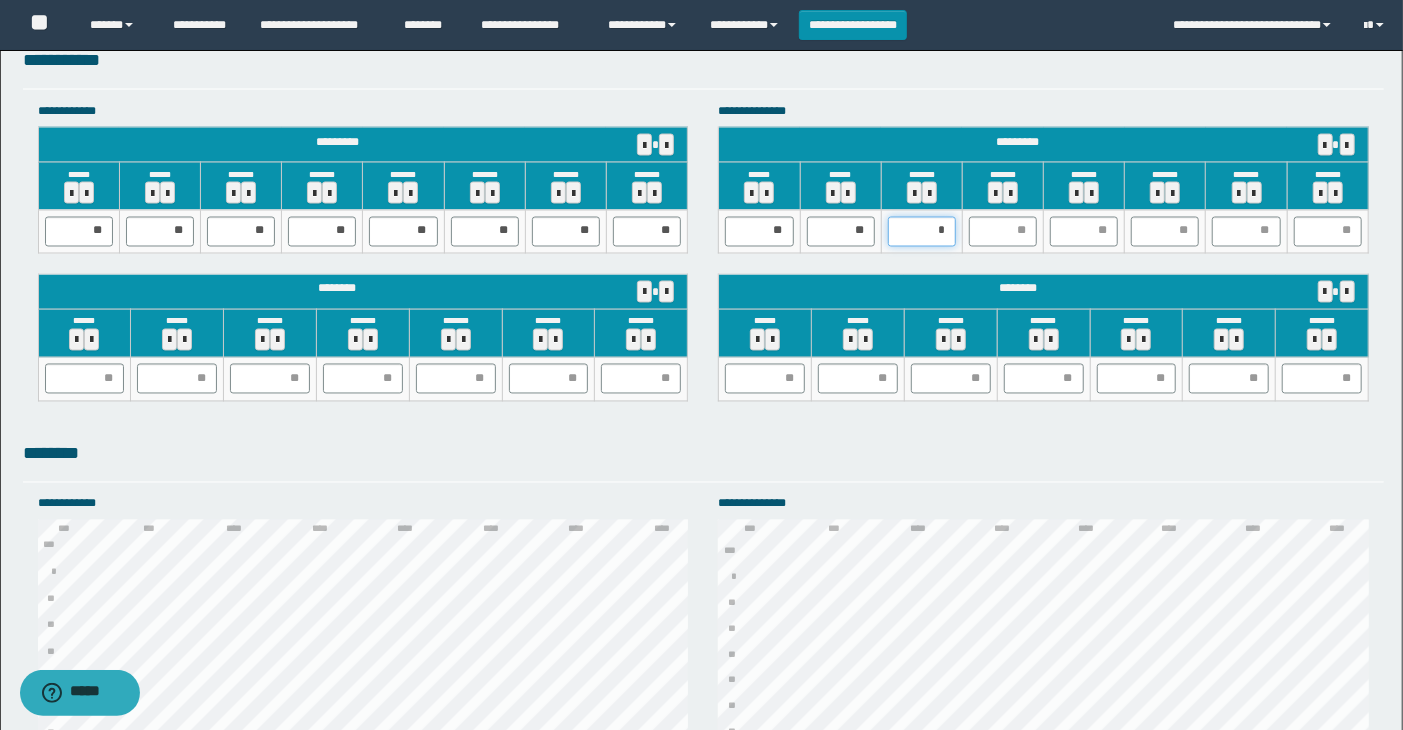 type on "**" 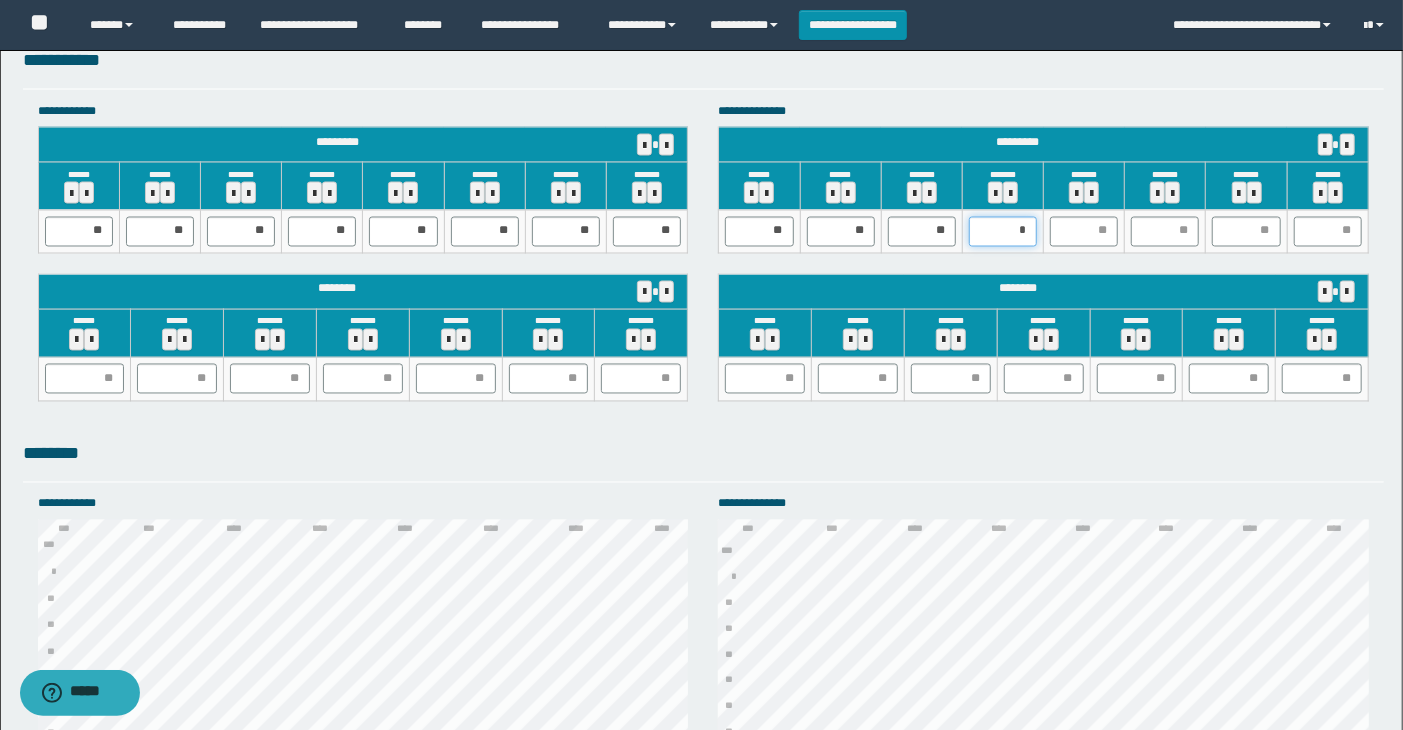 type on "**" 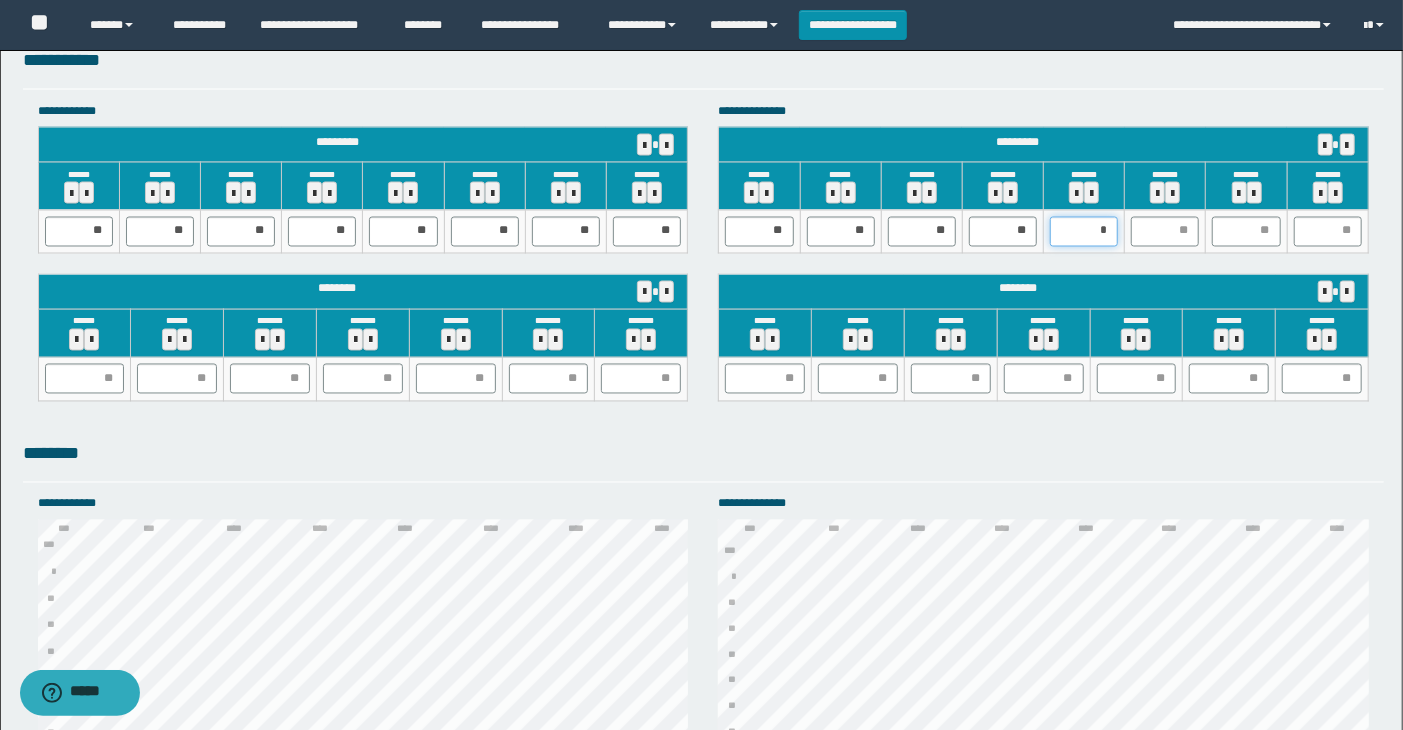 type on "**" 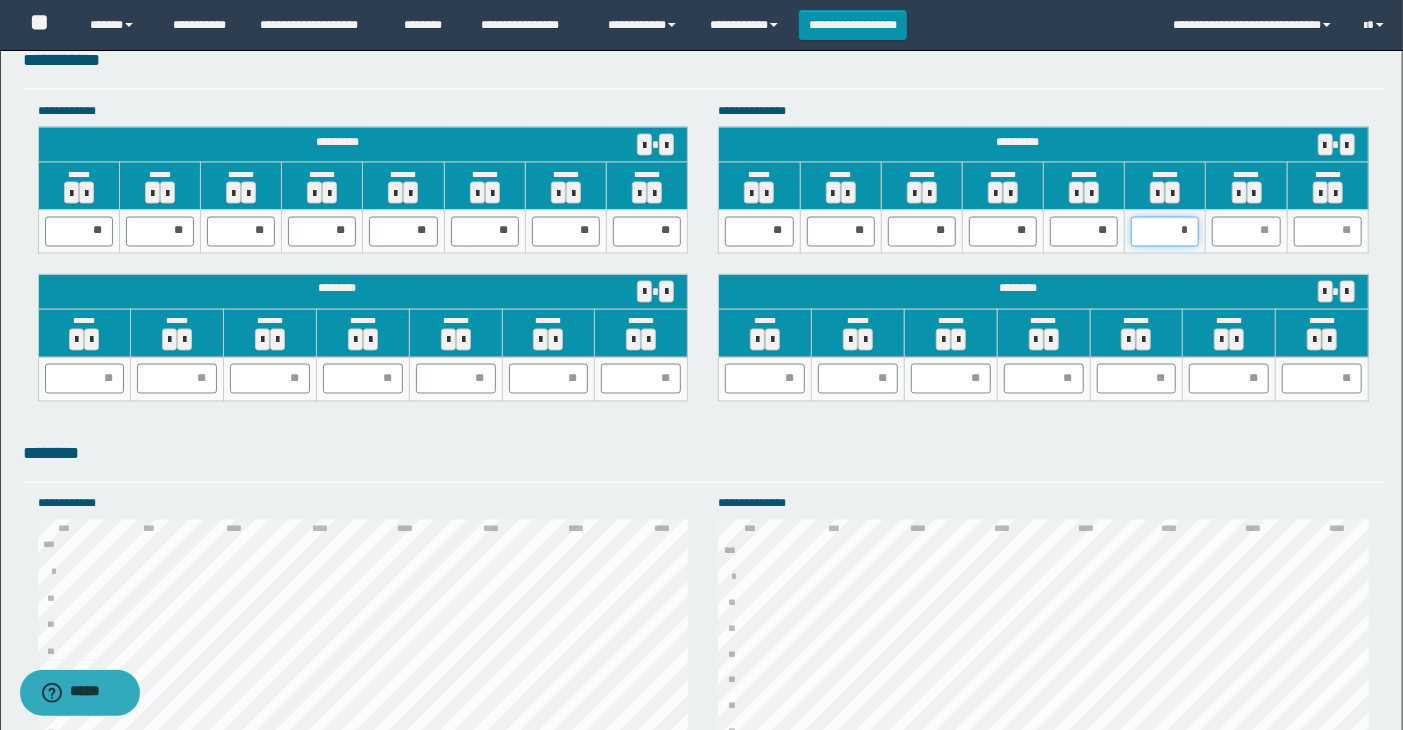 type on "**" 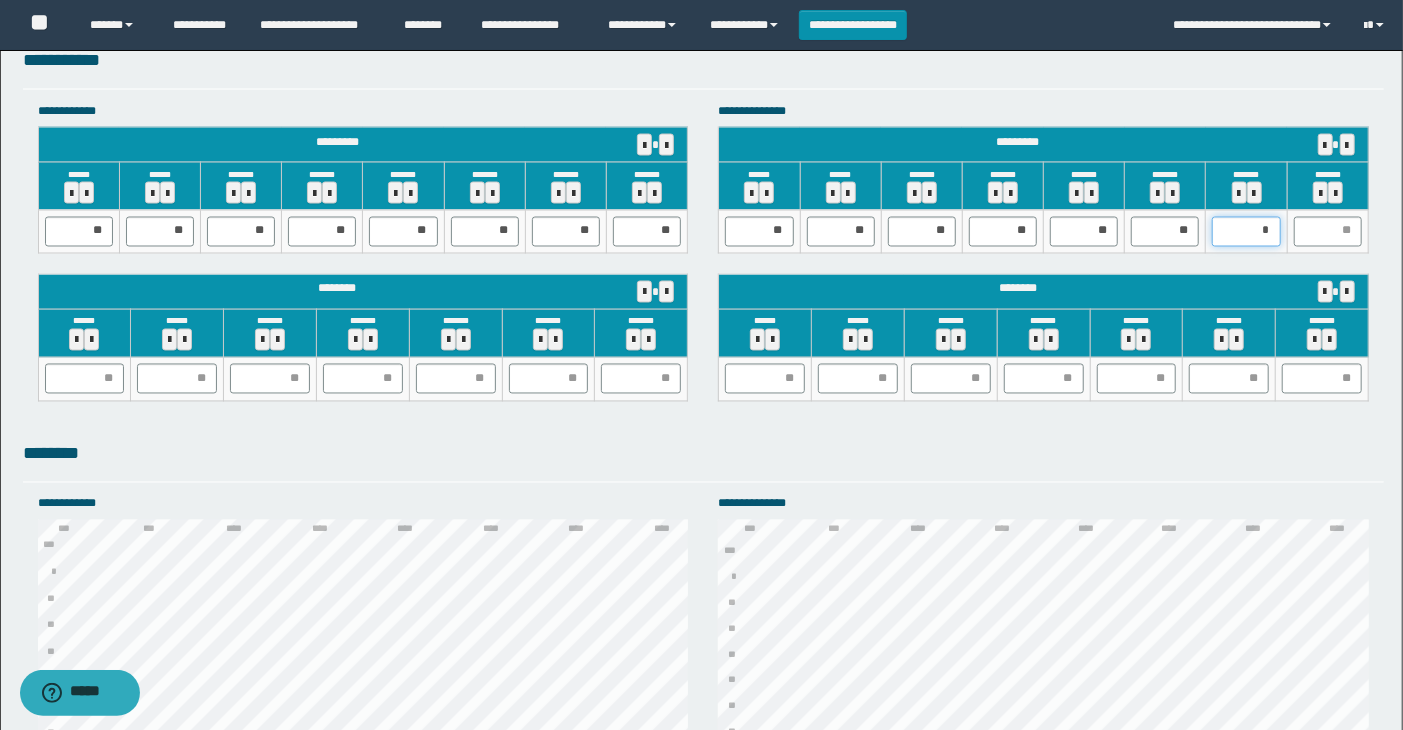 type on "**" 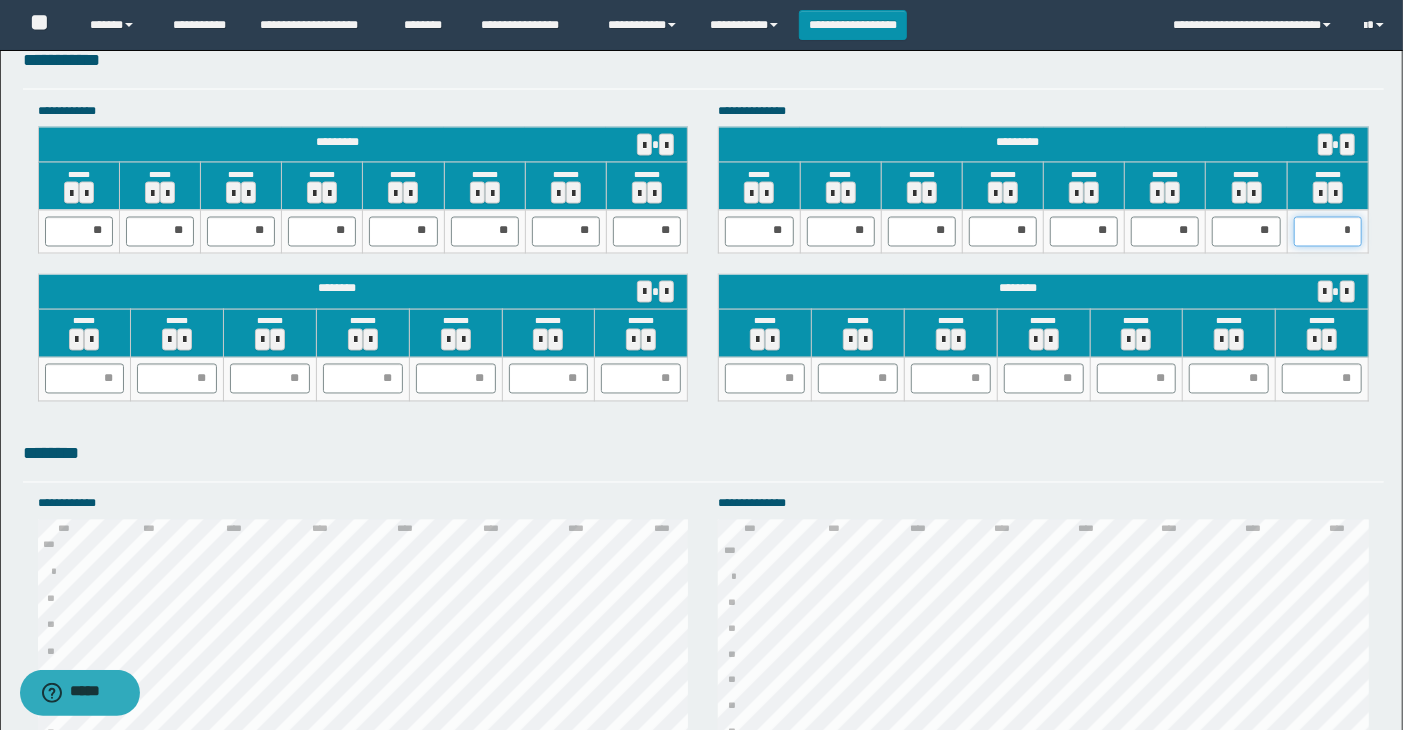 type on "**" 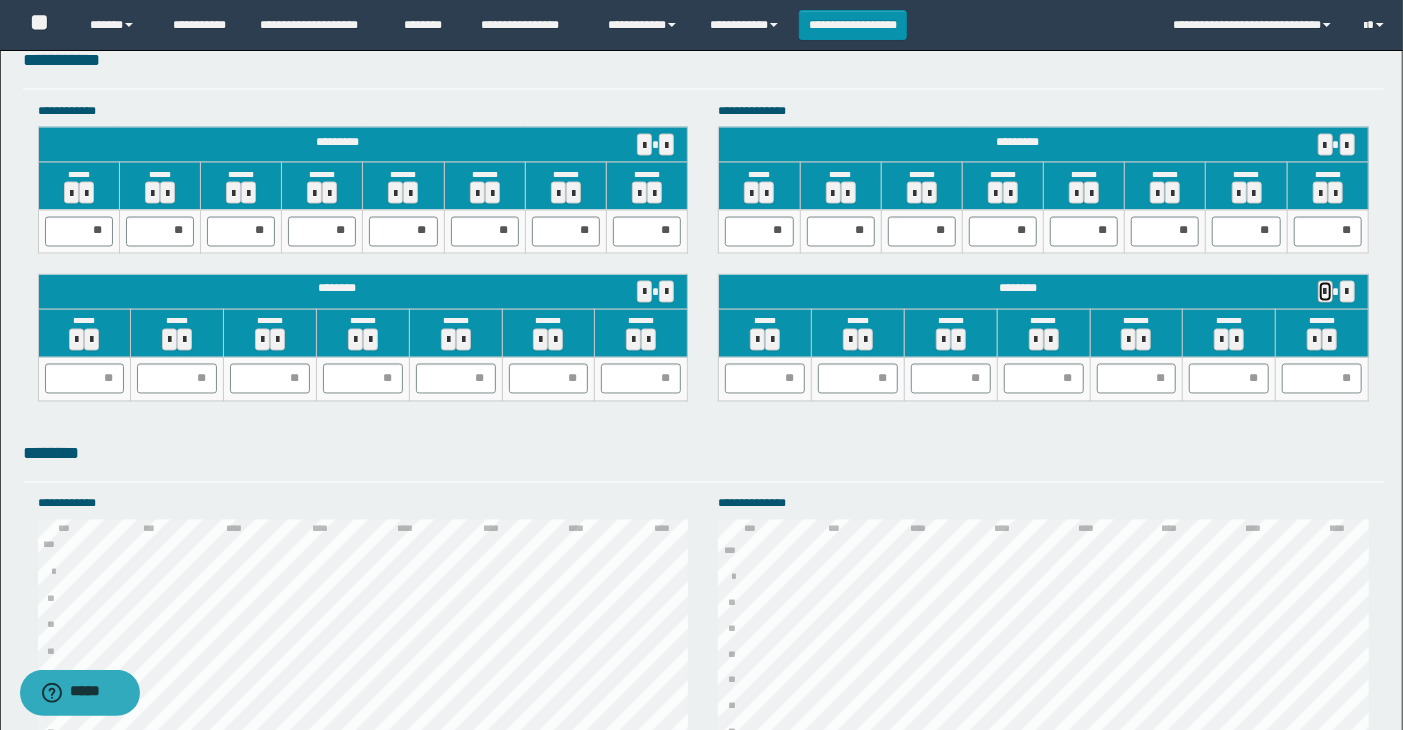 type 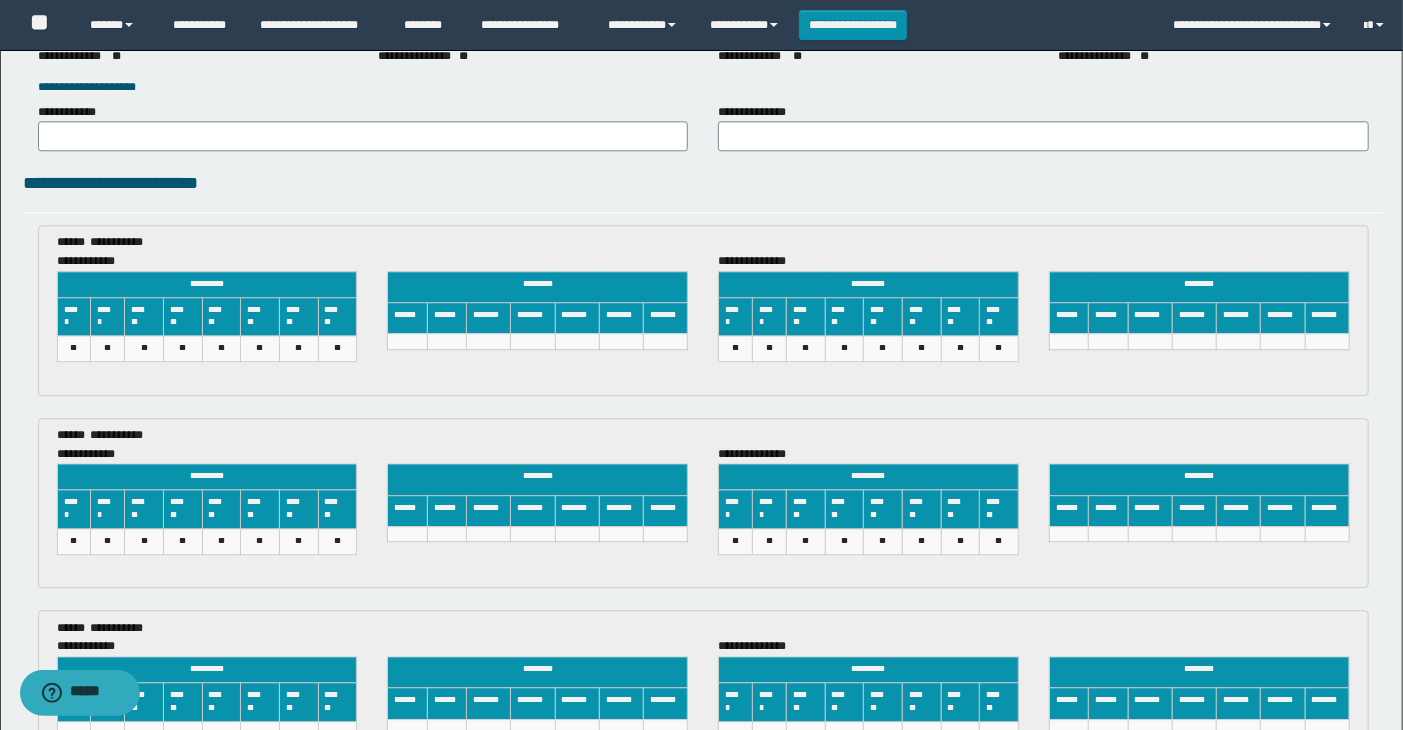 scroll, scrollTop: 3383, scrollLeft: 0, axis: vertical 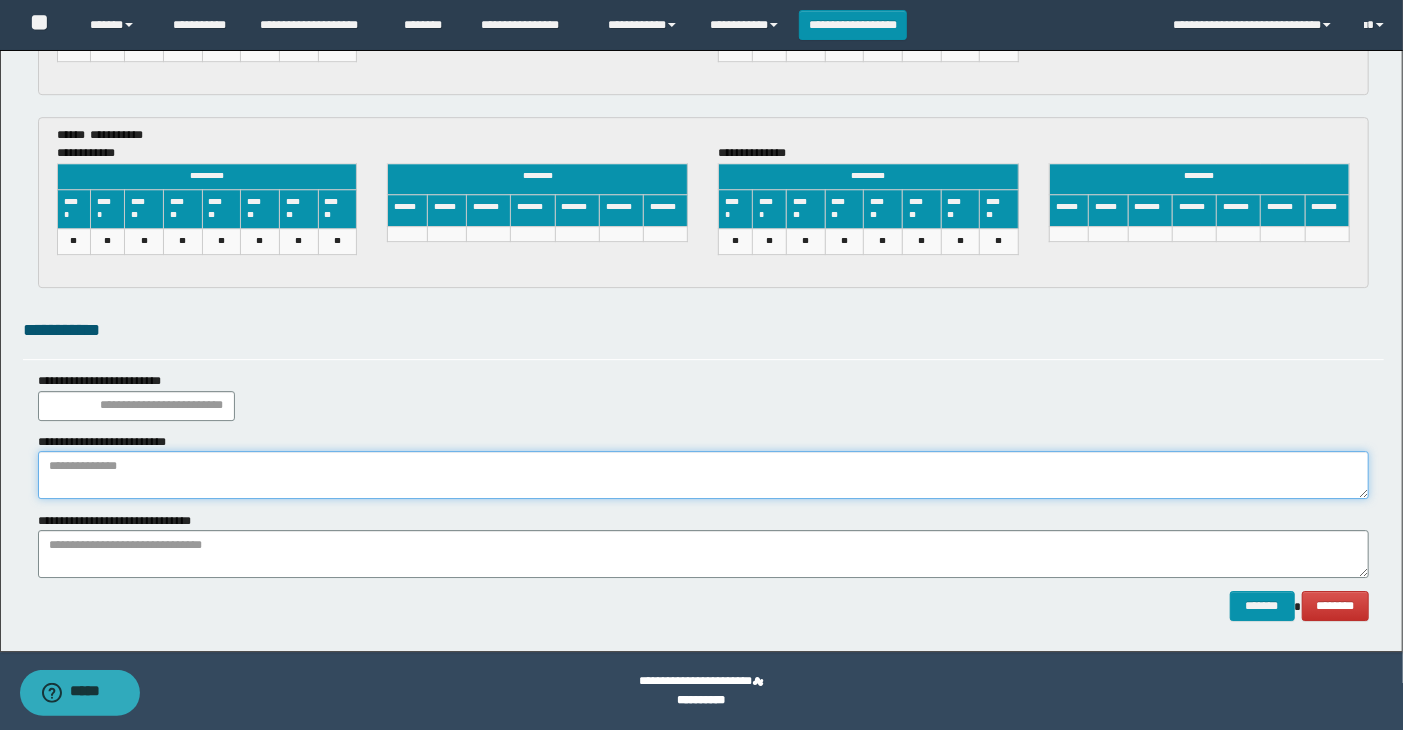click at bounding box center (704, 475) 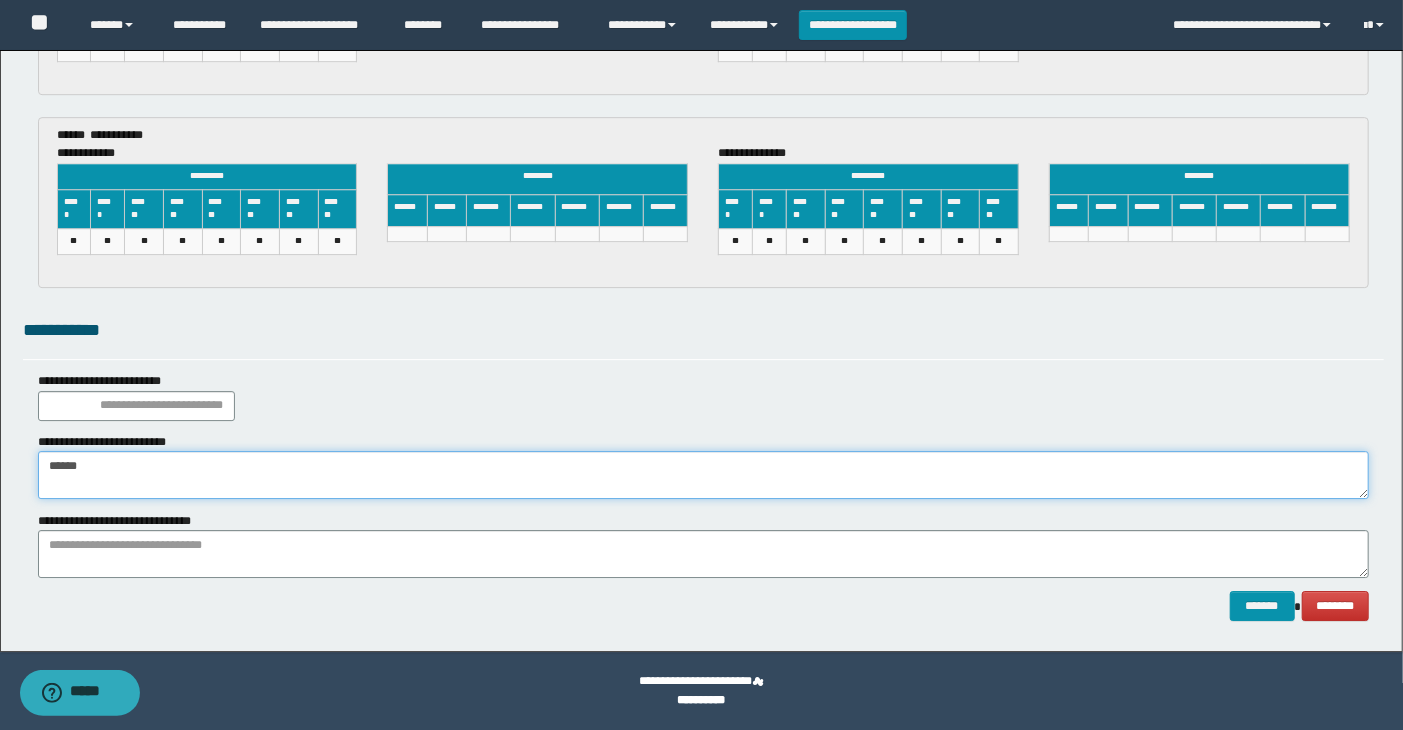 type on "******" 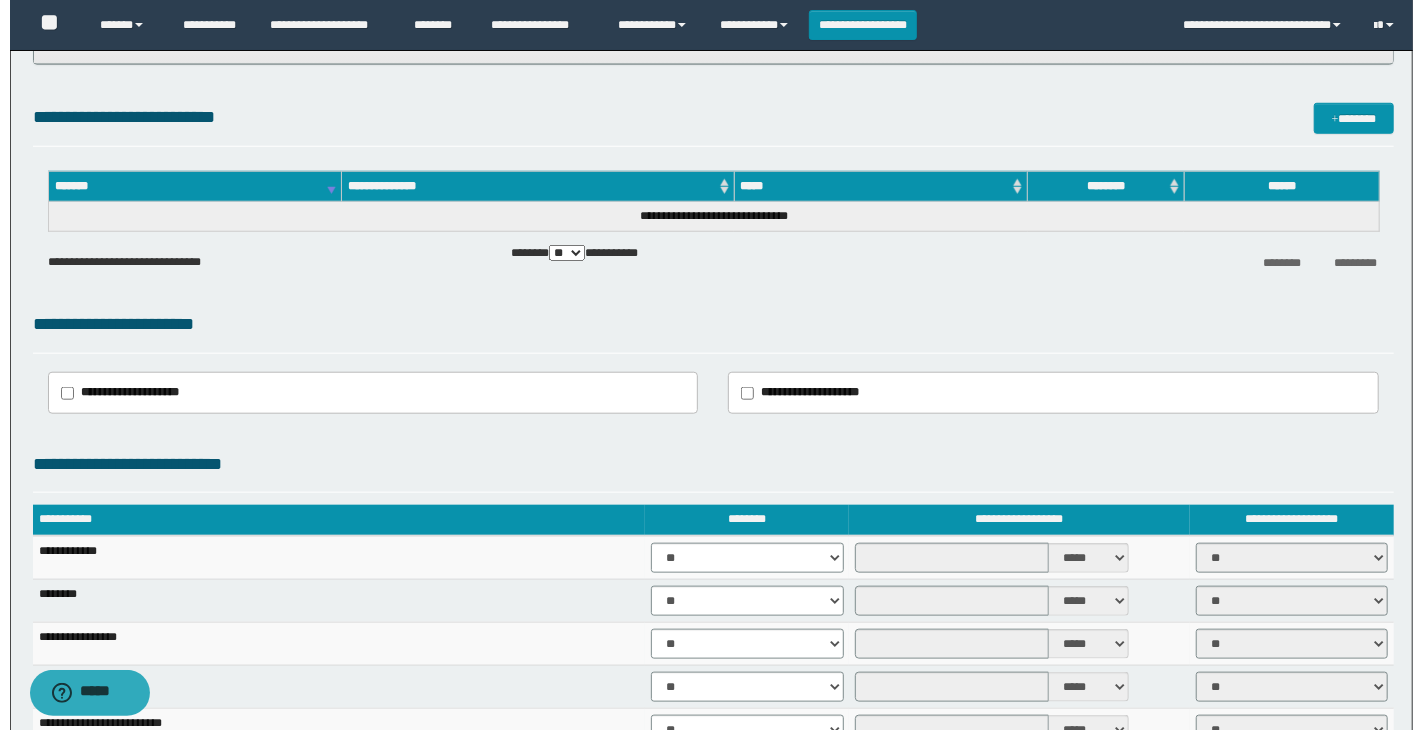 scroll, scrollTop: 272, scrollLeft: 0, axis: vertical 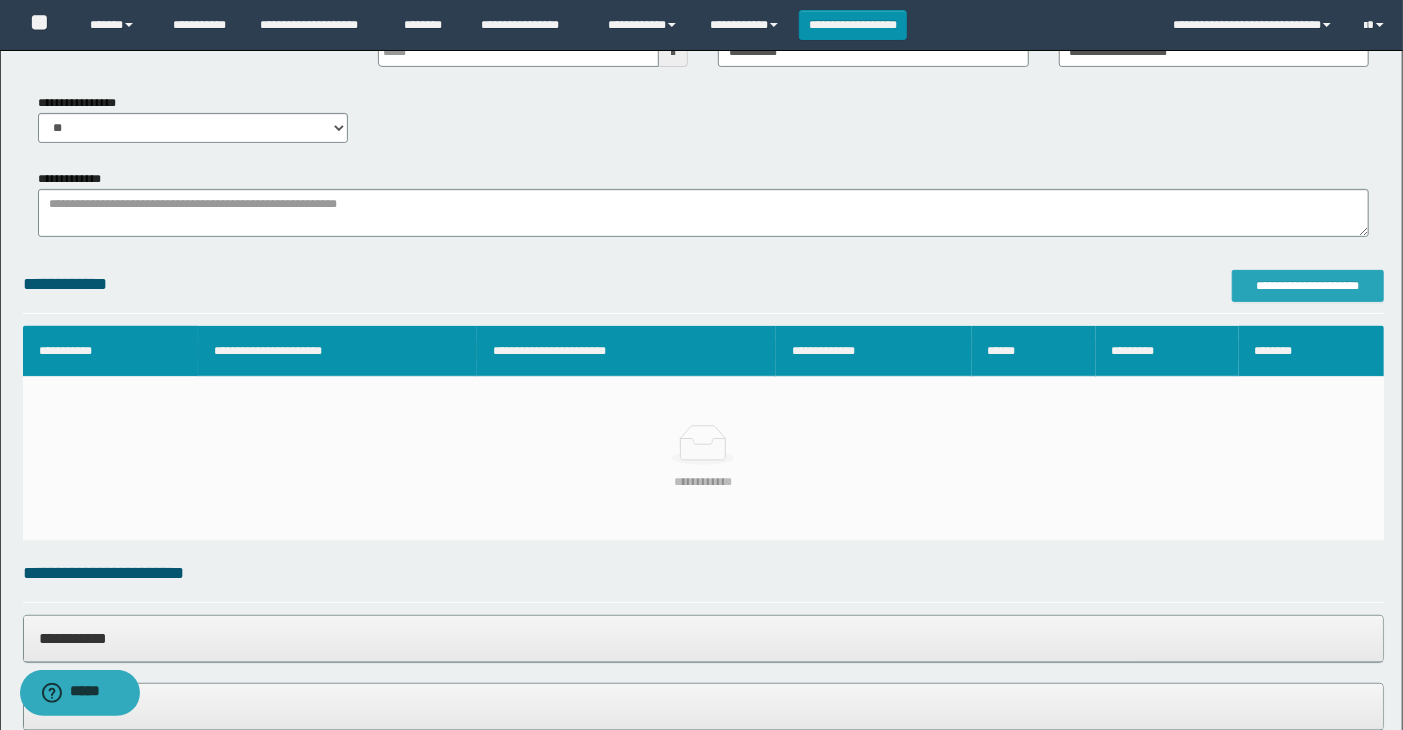 type on "**********" 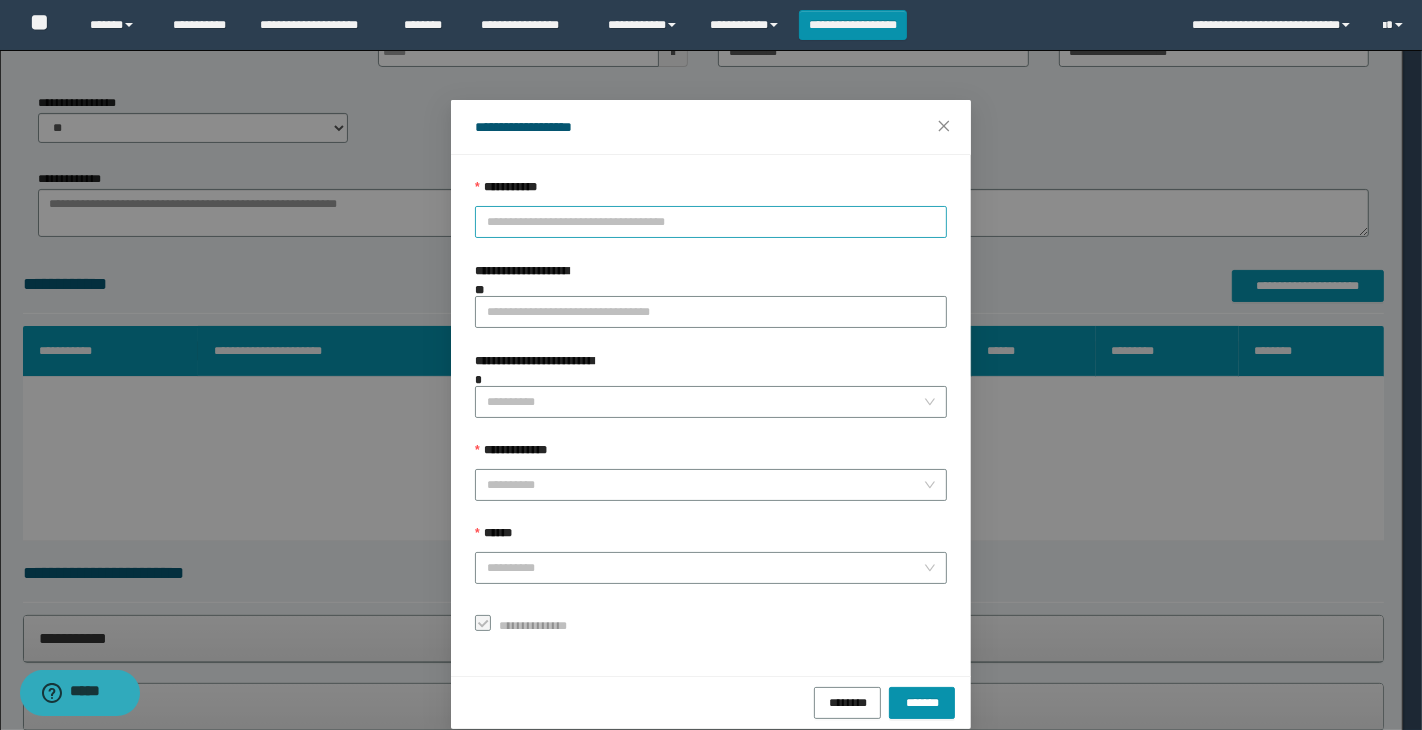 click on "**********" at bounding box center (711, 222) 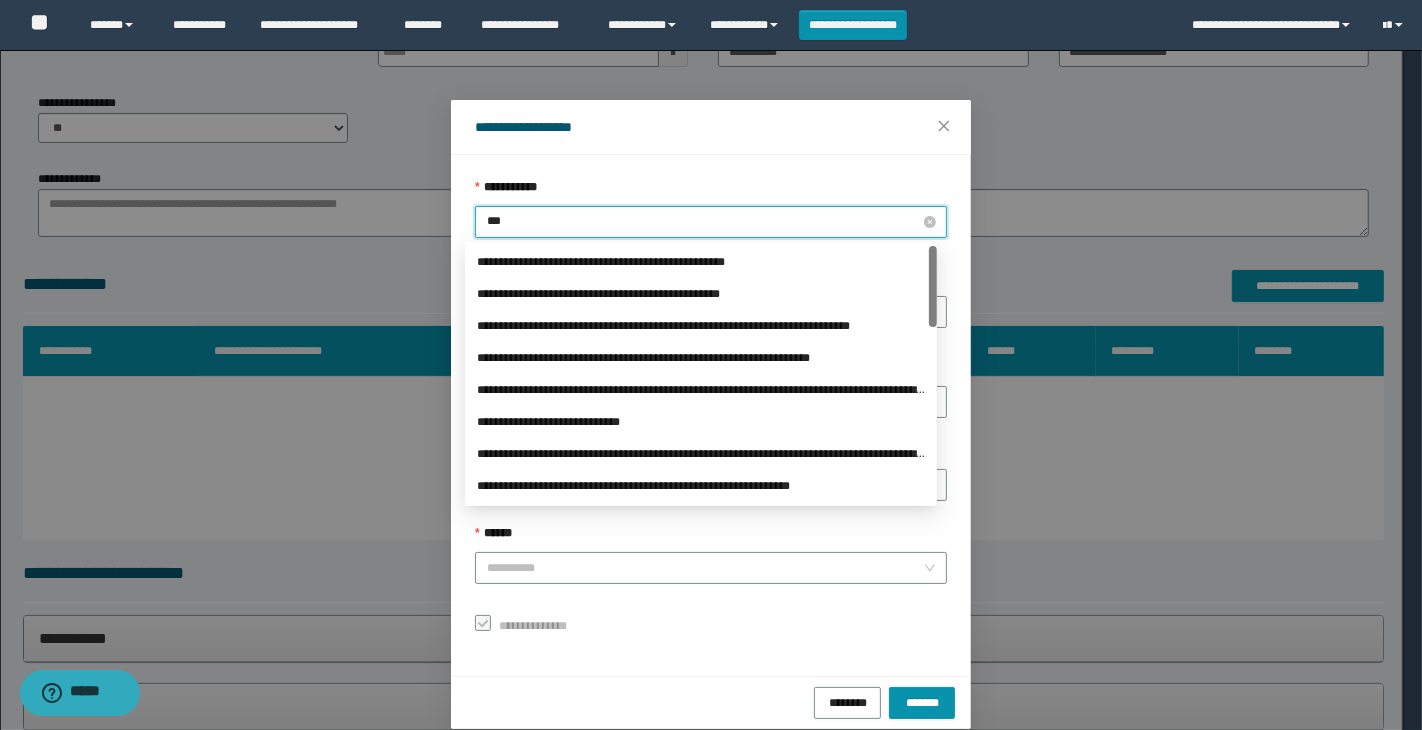 type on "****" 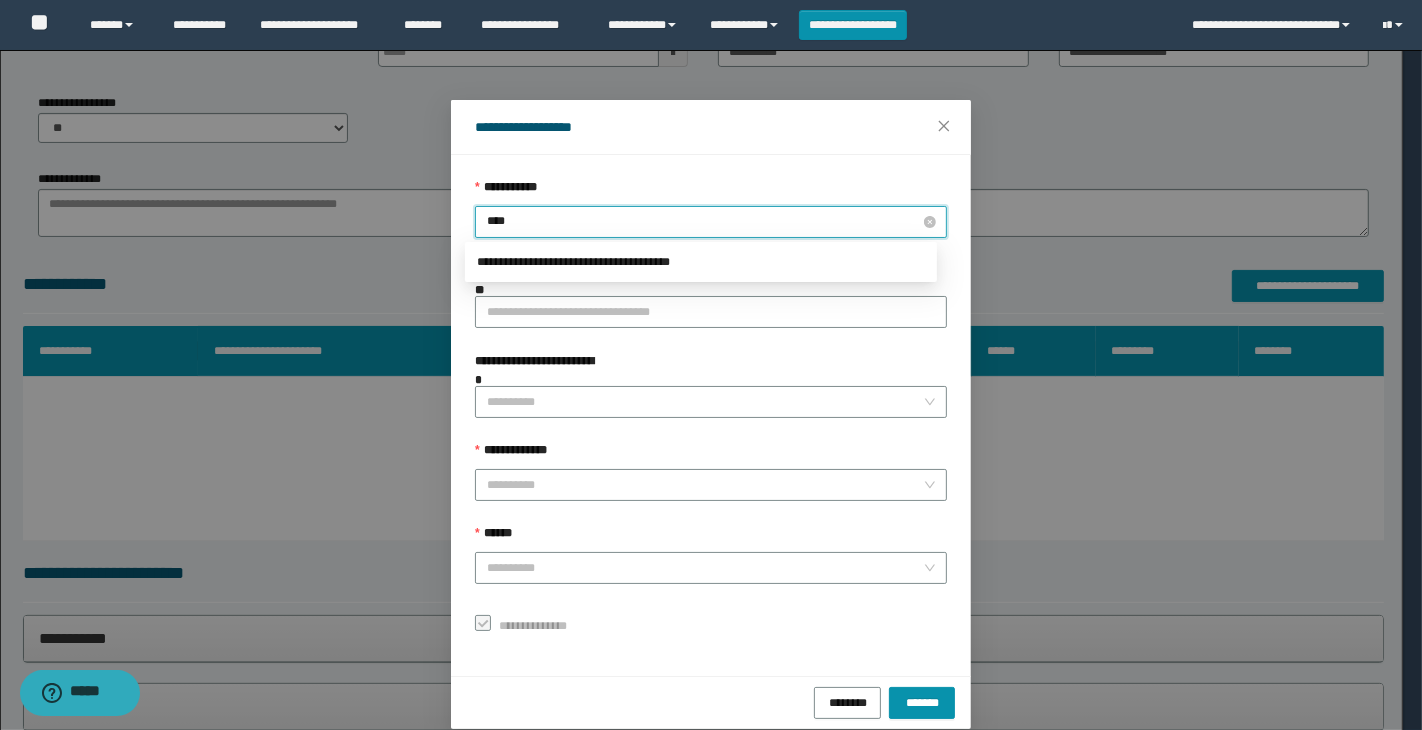 type 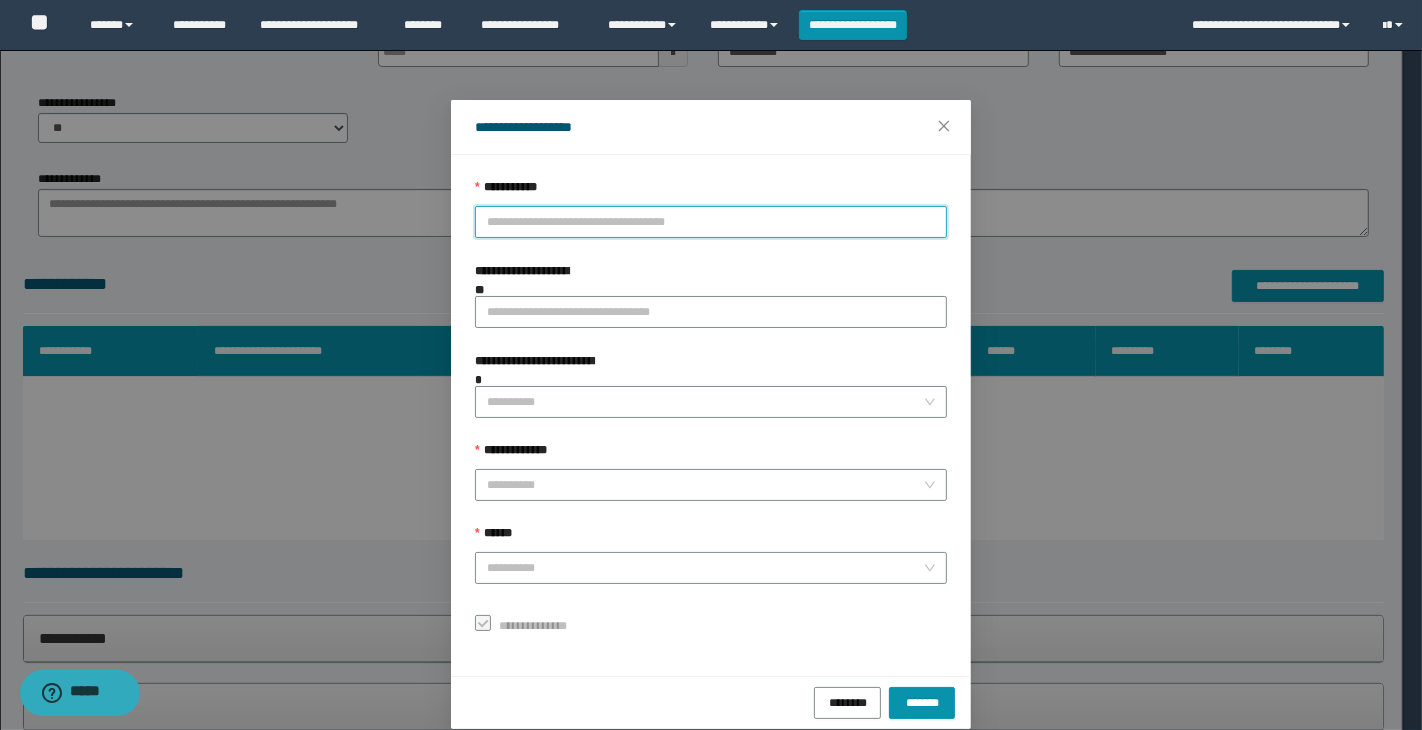 click on "**********" at bounding box center (711, 222) 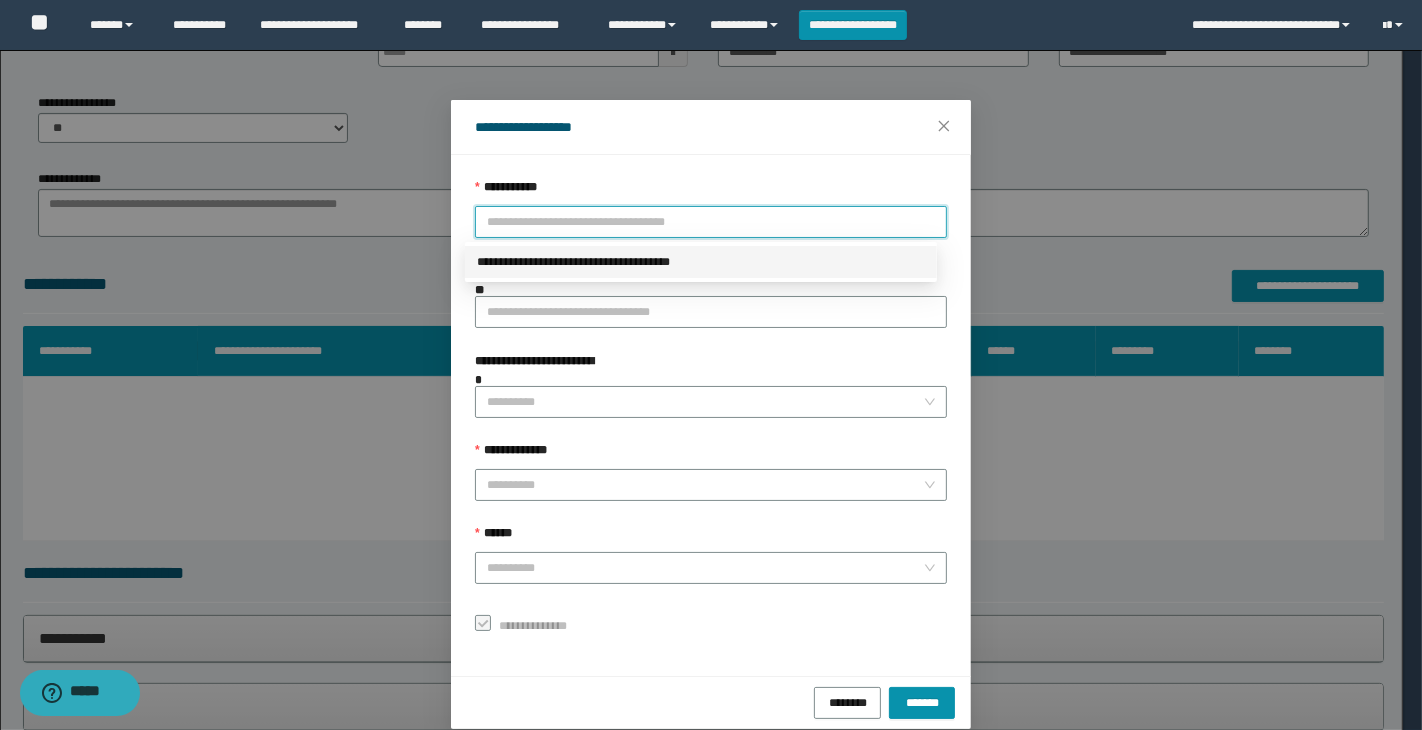 click on "**********" at bounding box center (701, 262) 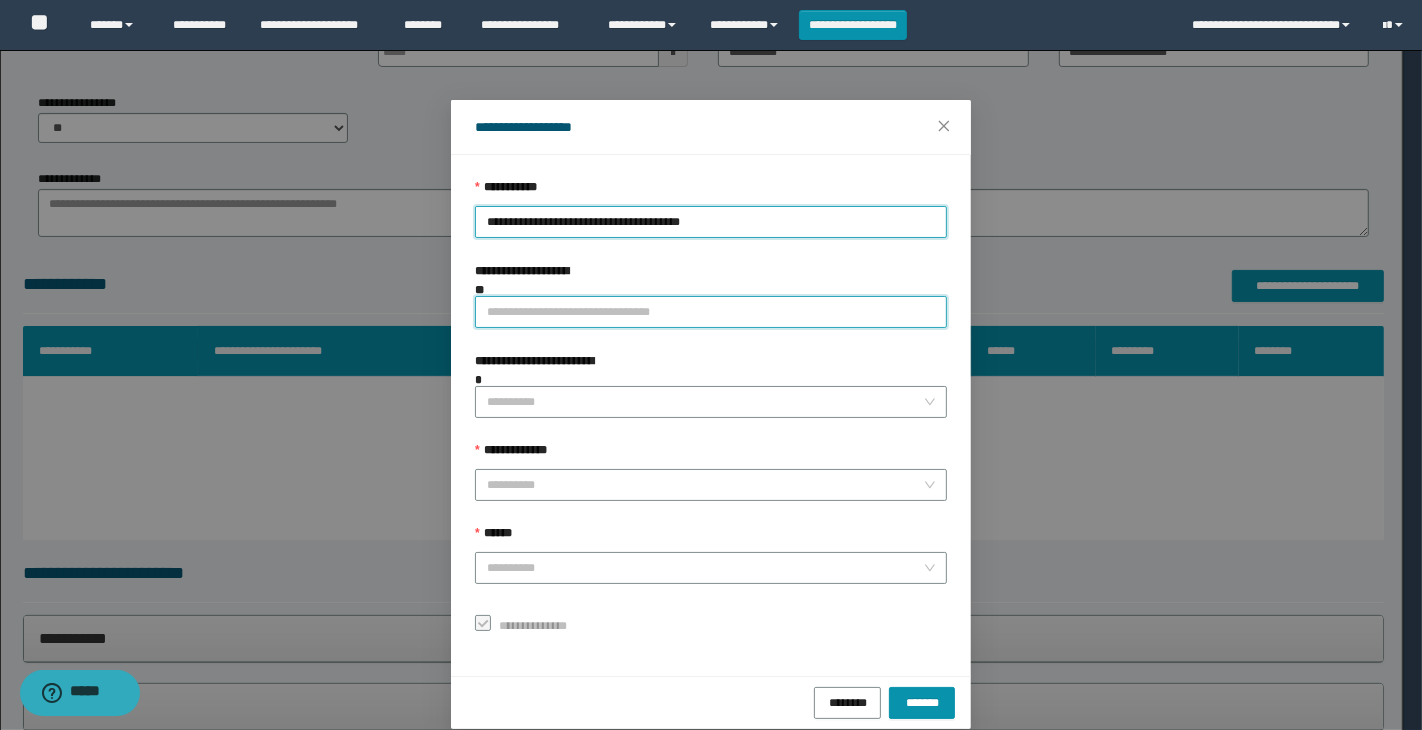 click on "**********" at bounding box center [711, 312] 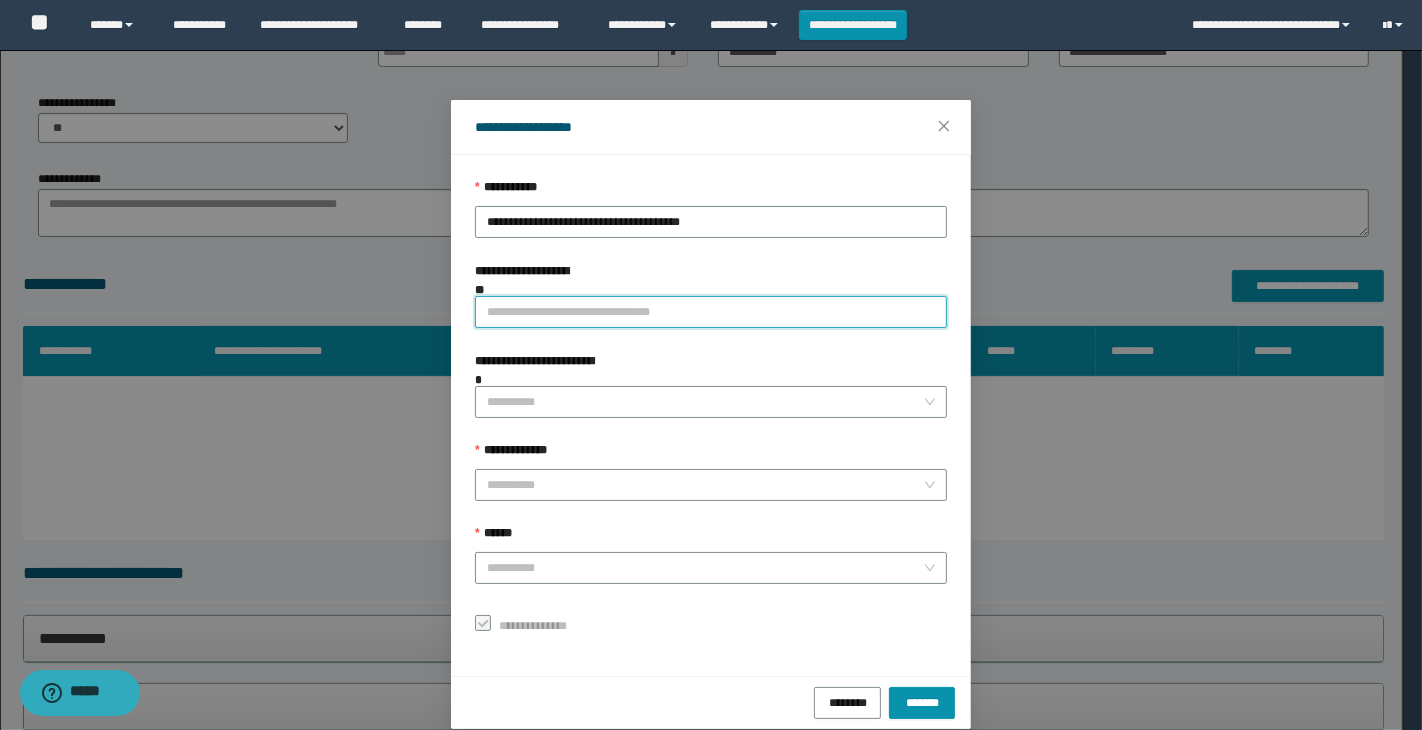 type on "**********" 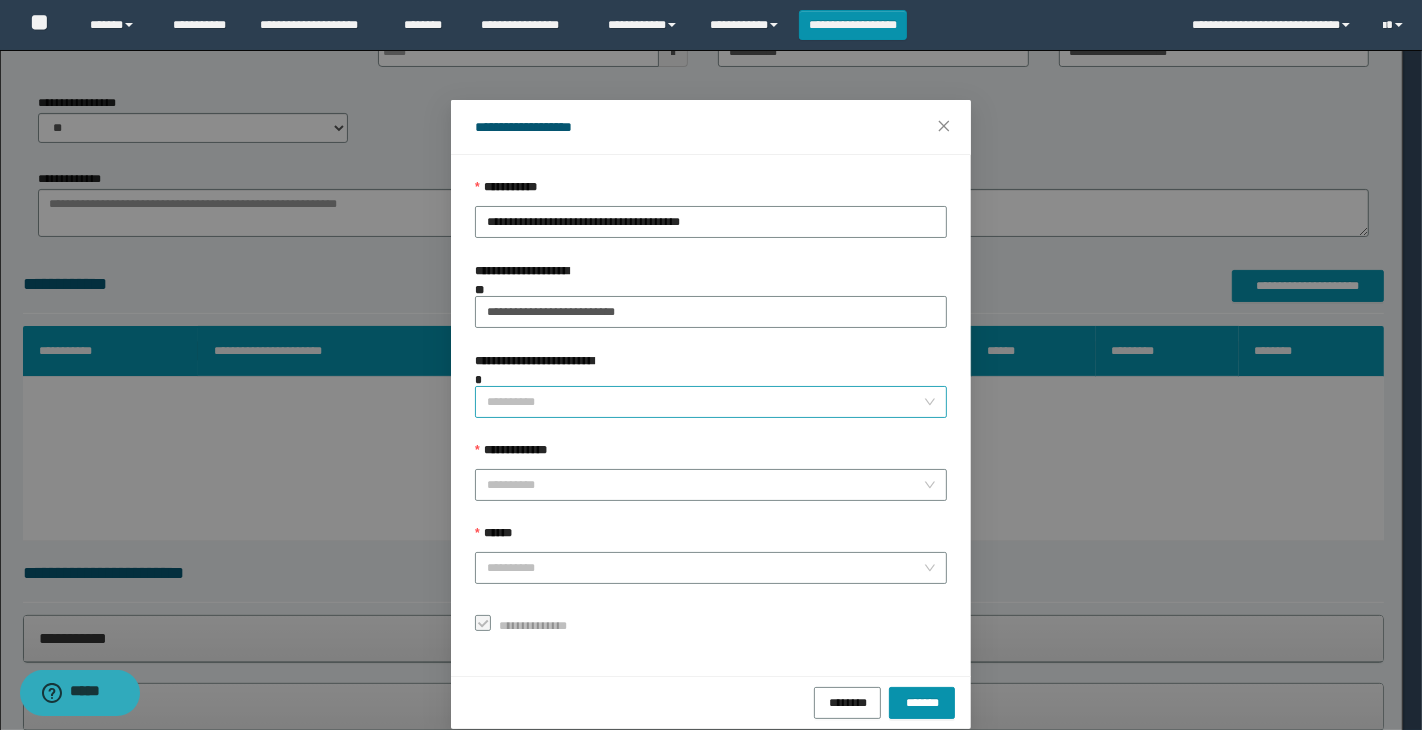 click on "**********" at bounding box center (705, 402) 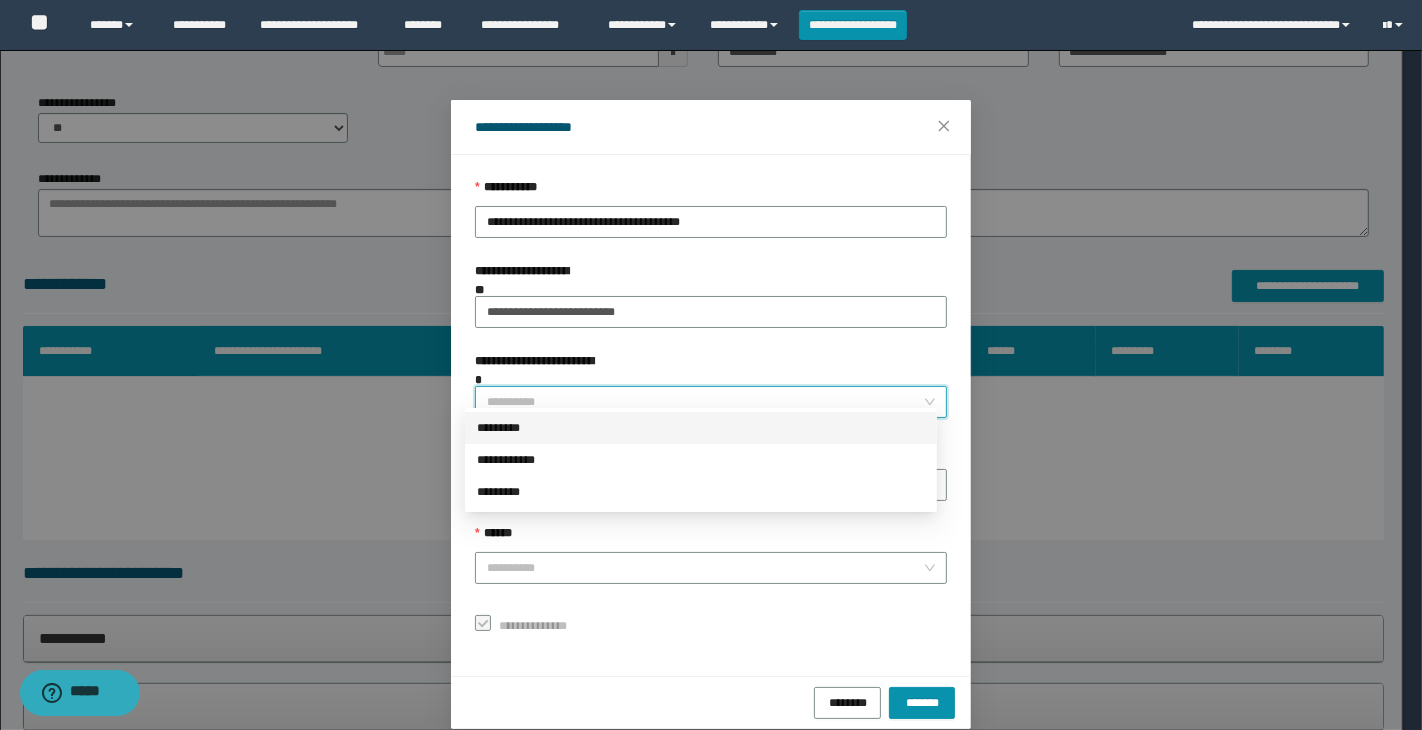click on "*********" at bounding box center (701, 428) 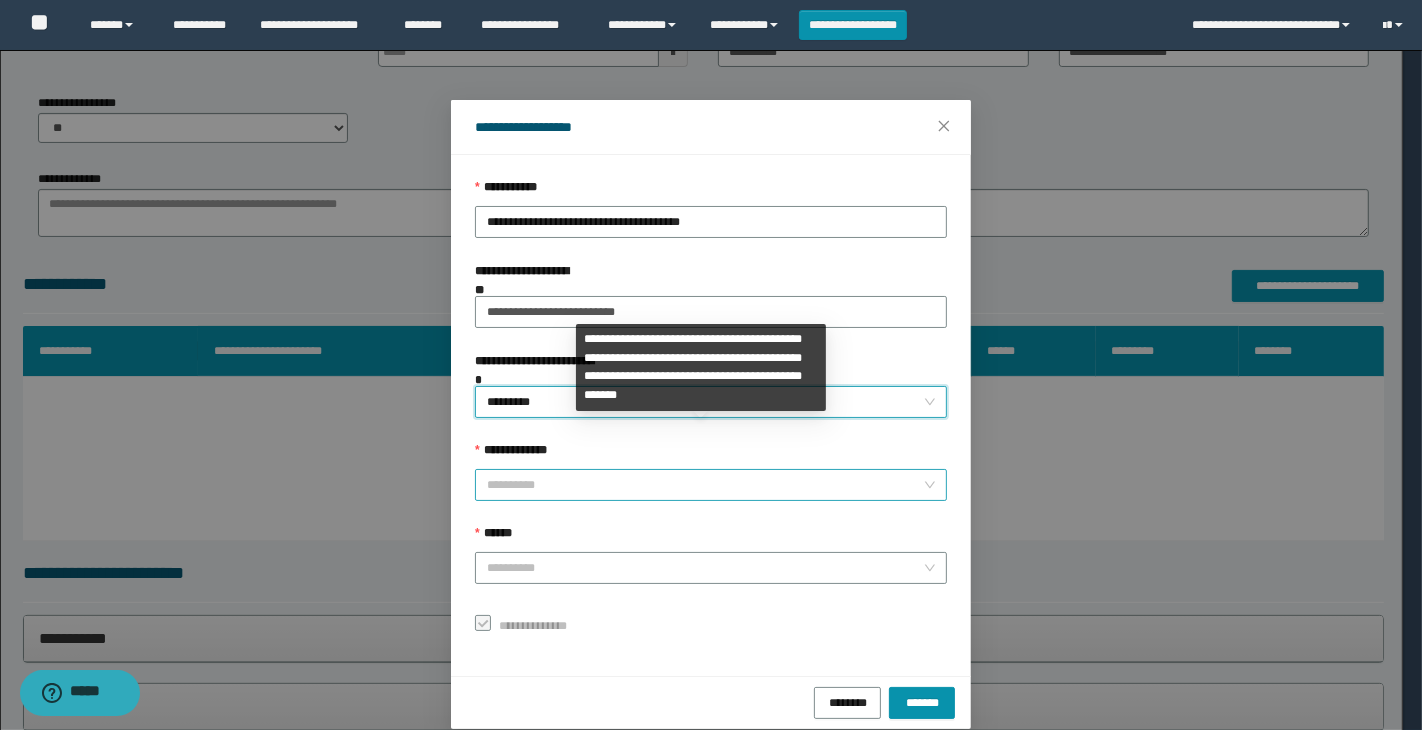 click on "**********" at bounding box center (705, 485) 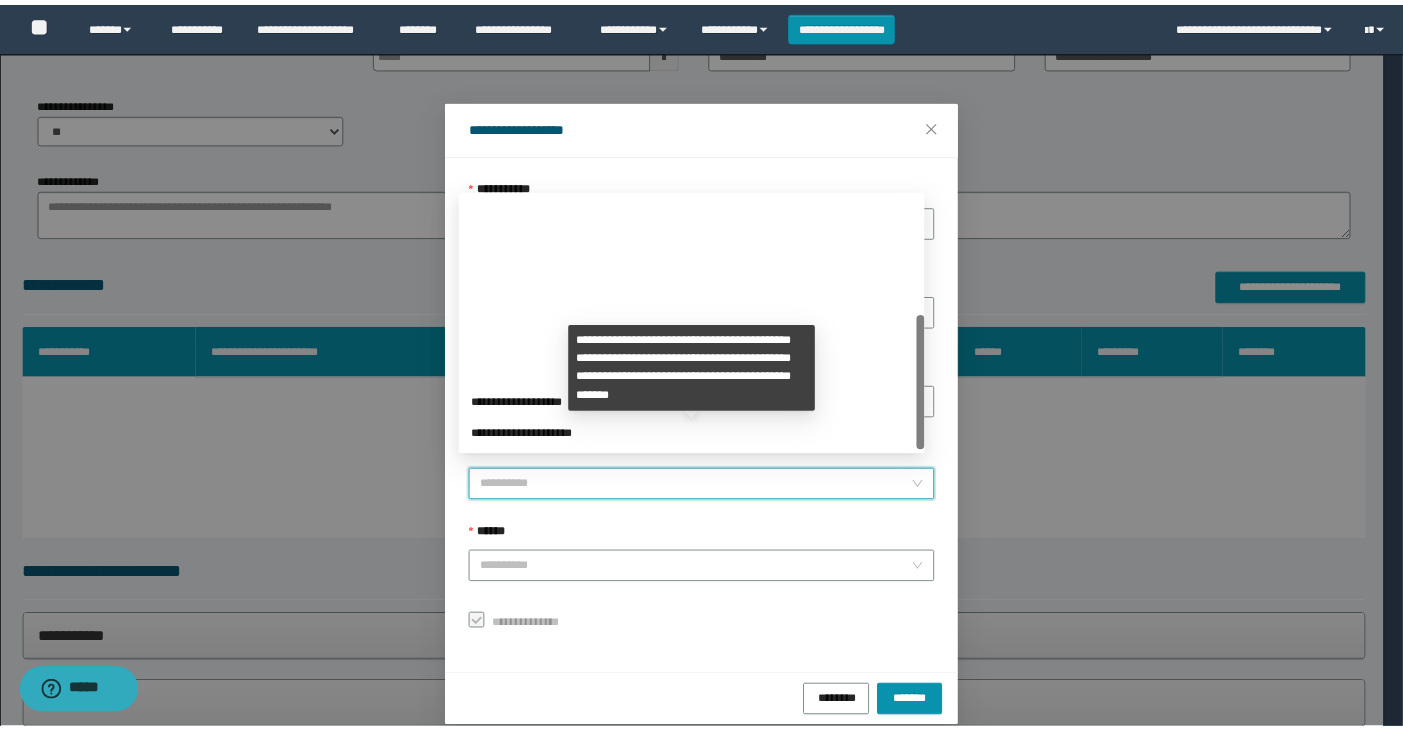 scroll, scrollTop: 223, scrollLeft: 0, axis: vertical 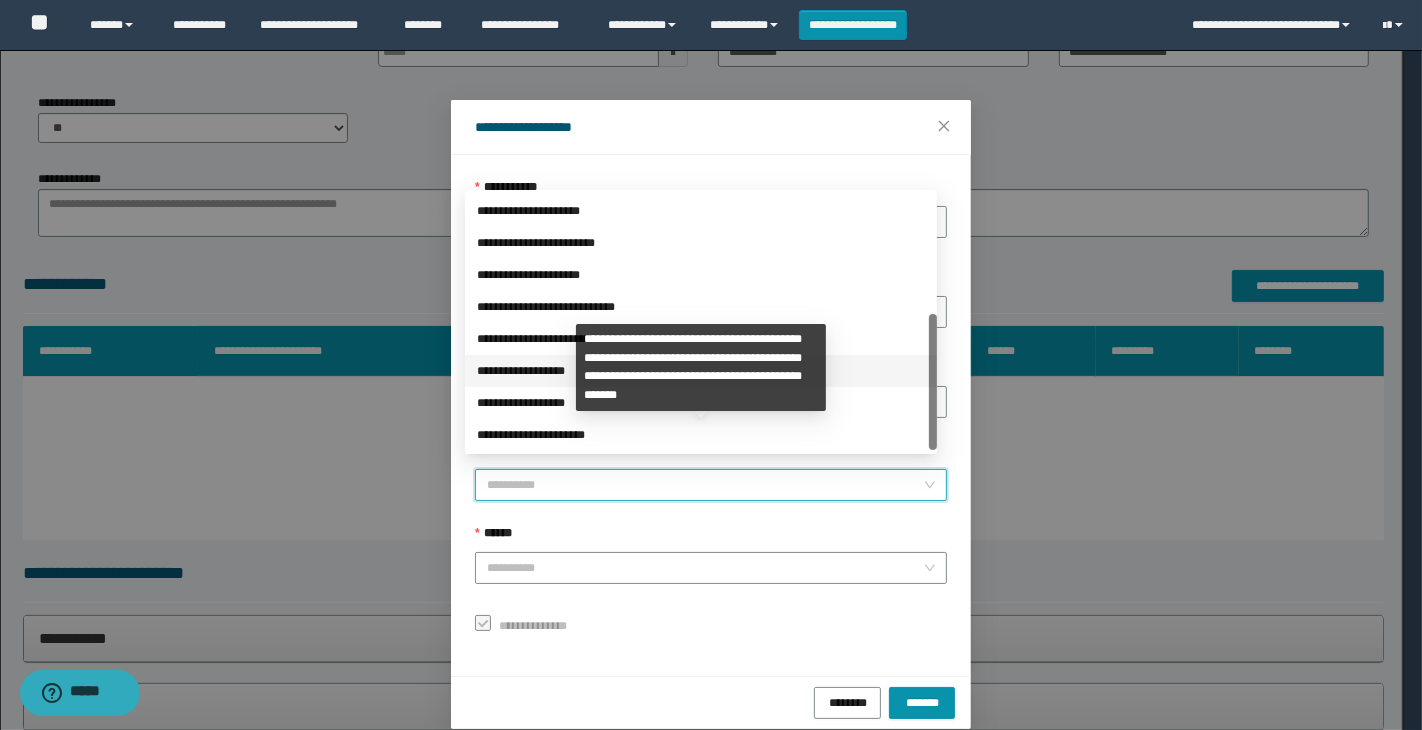 click on "**********" at bounding box center (701, 371) 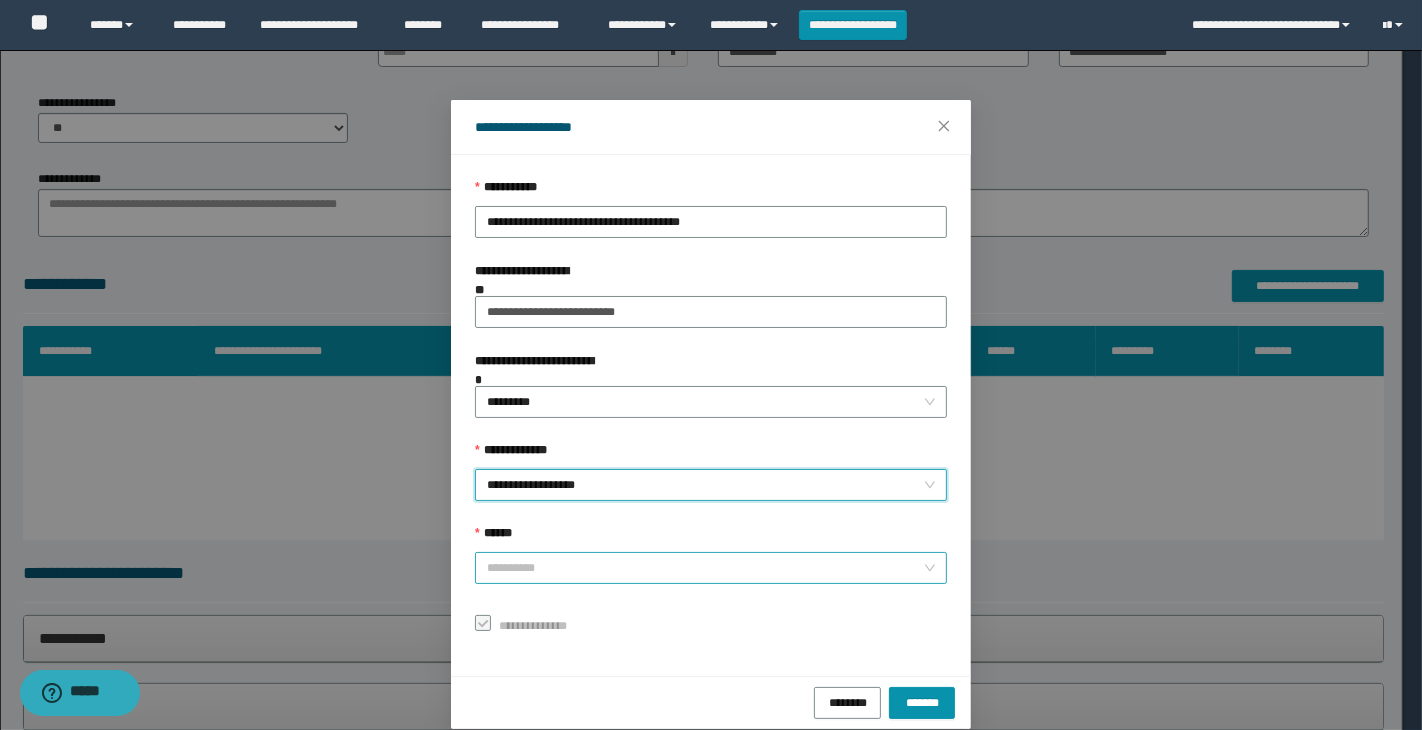 click on "******" at bounding box center [705, 568] 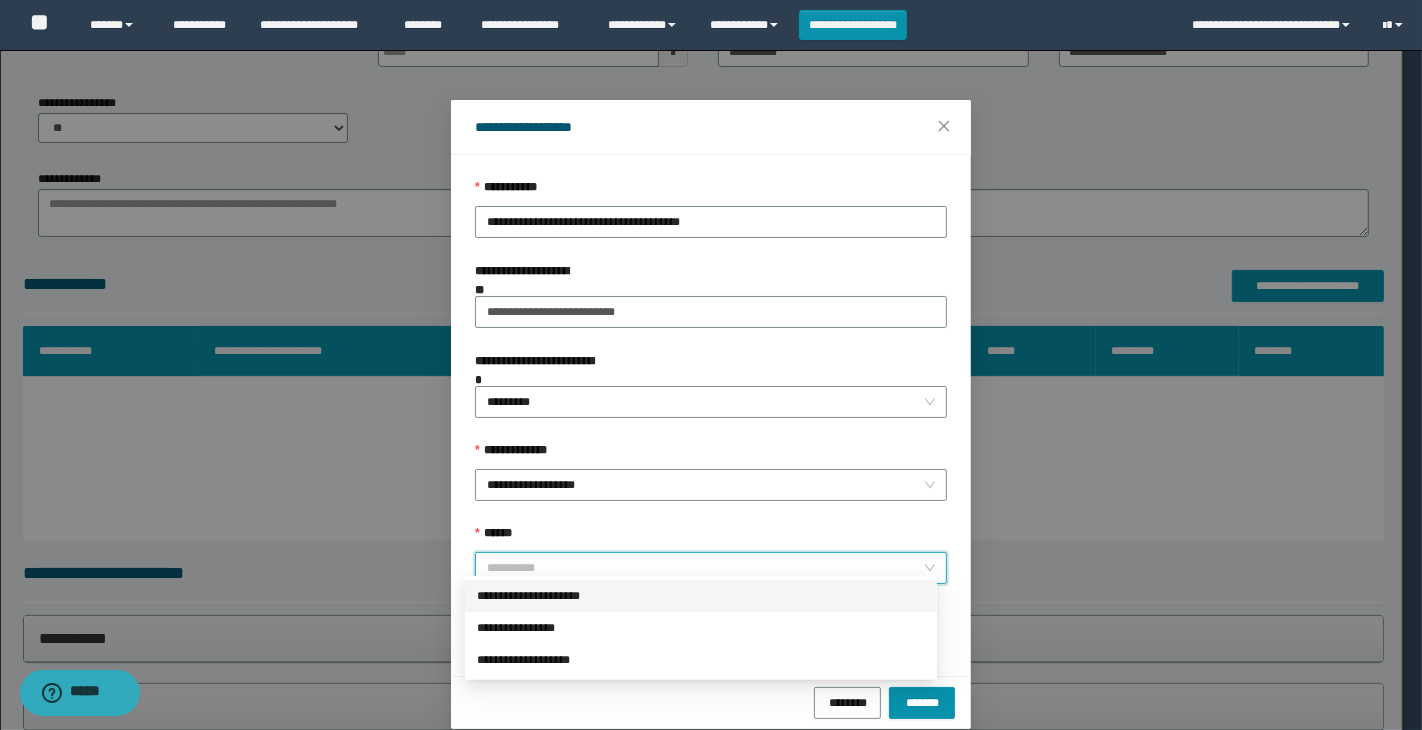 click on "**********" at bounding box center [701, 596] 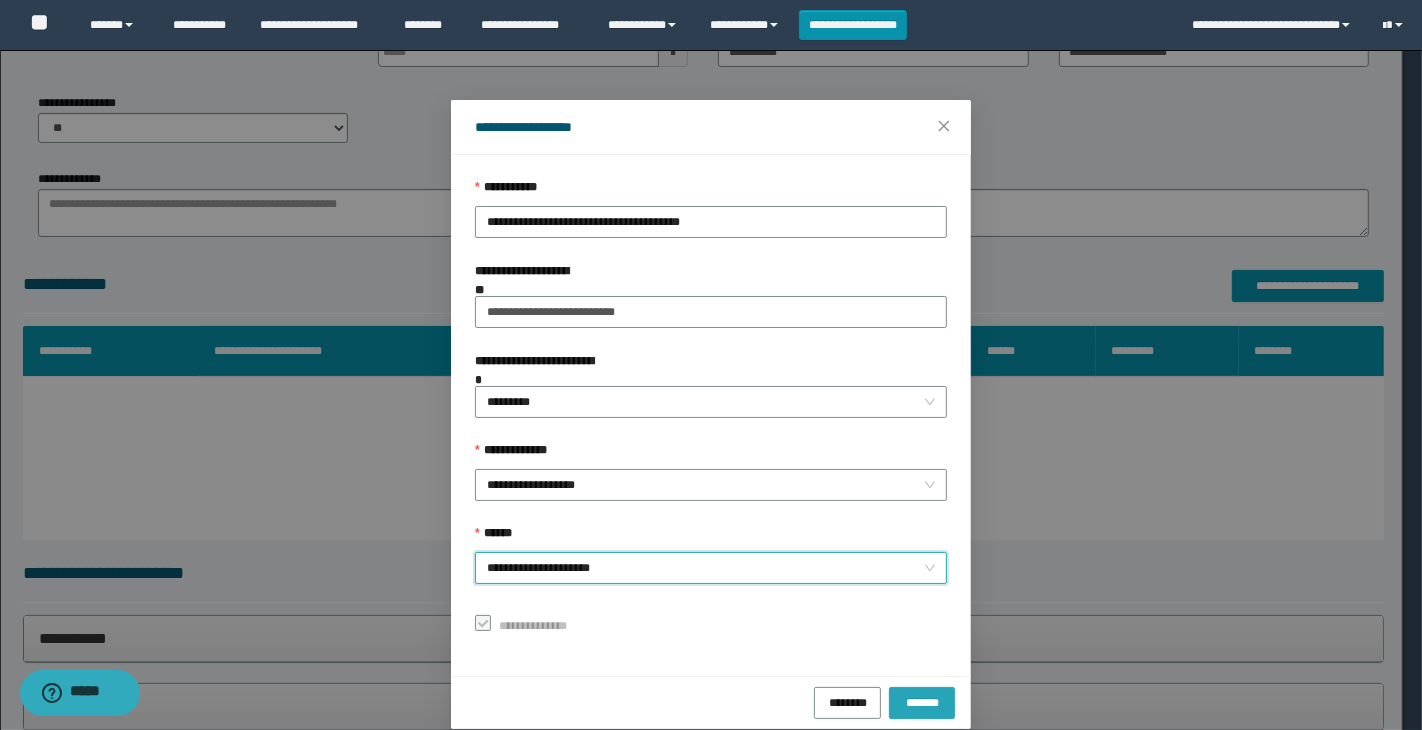 click on "*******" at bounding box center (922, 701) 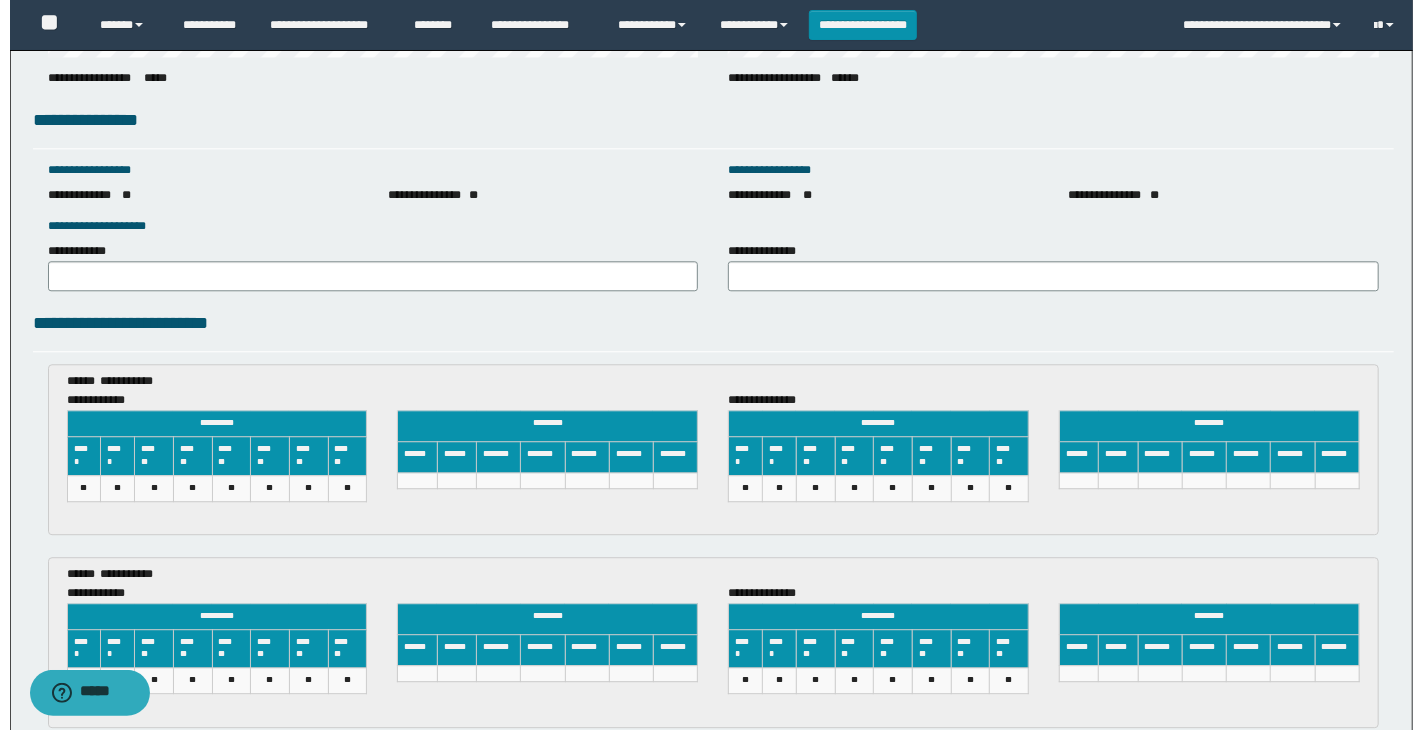 scroll, scrollTop: 3272, scrollLeft: 0, axis: vertical 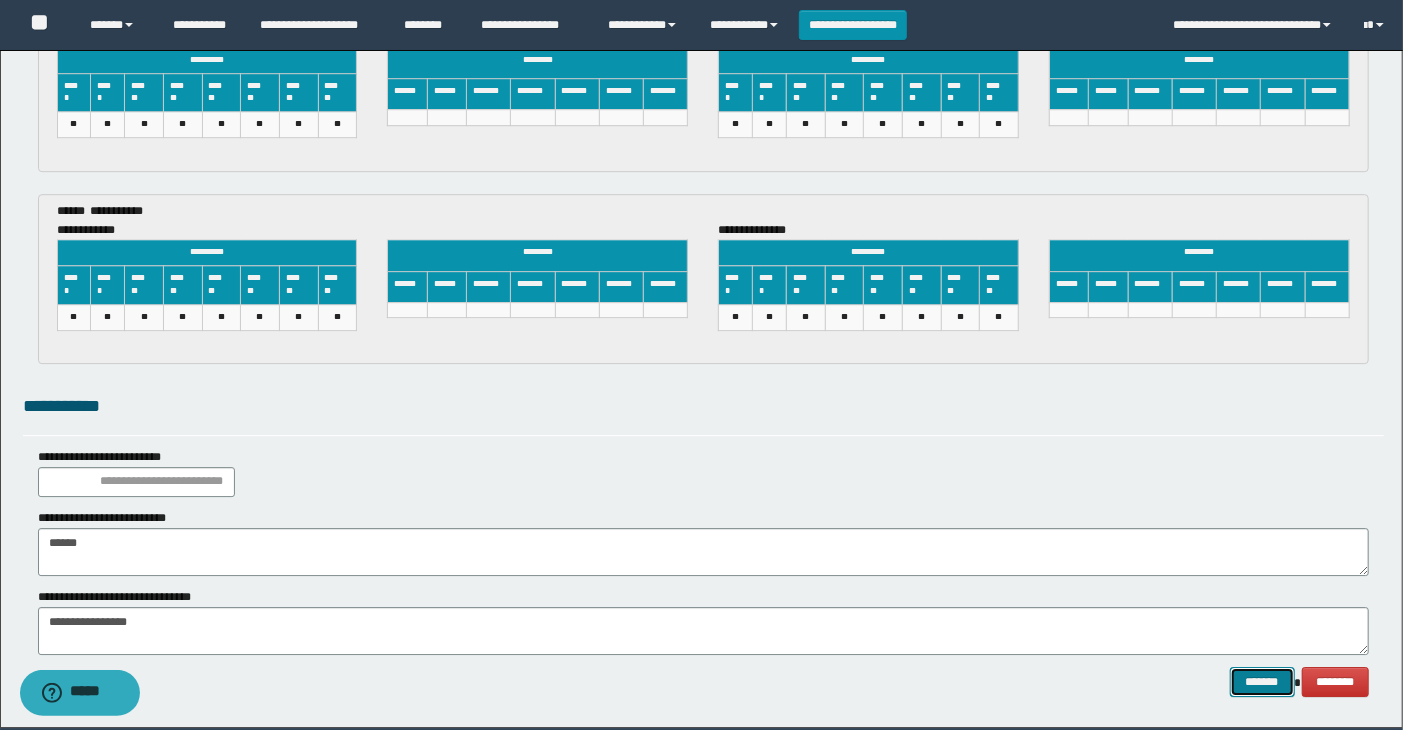 click on "*******" at bounding box center [1262, 682] 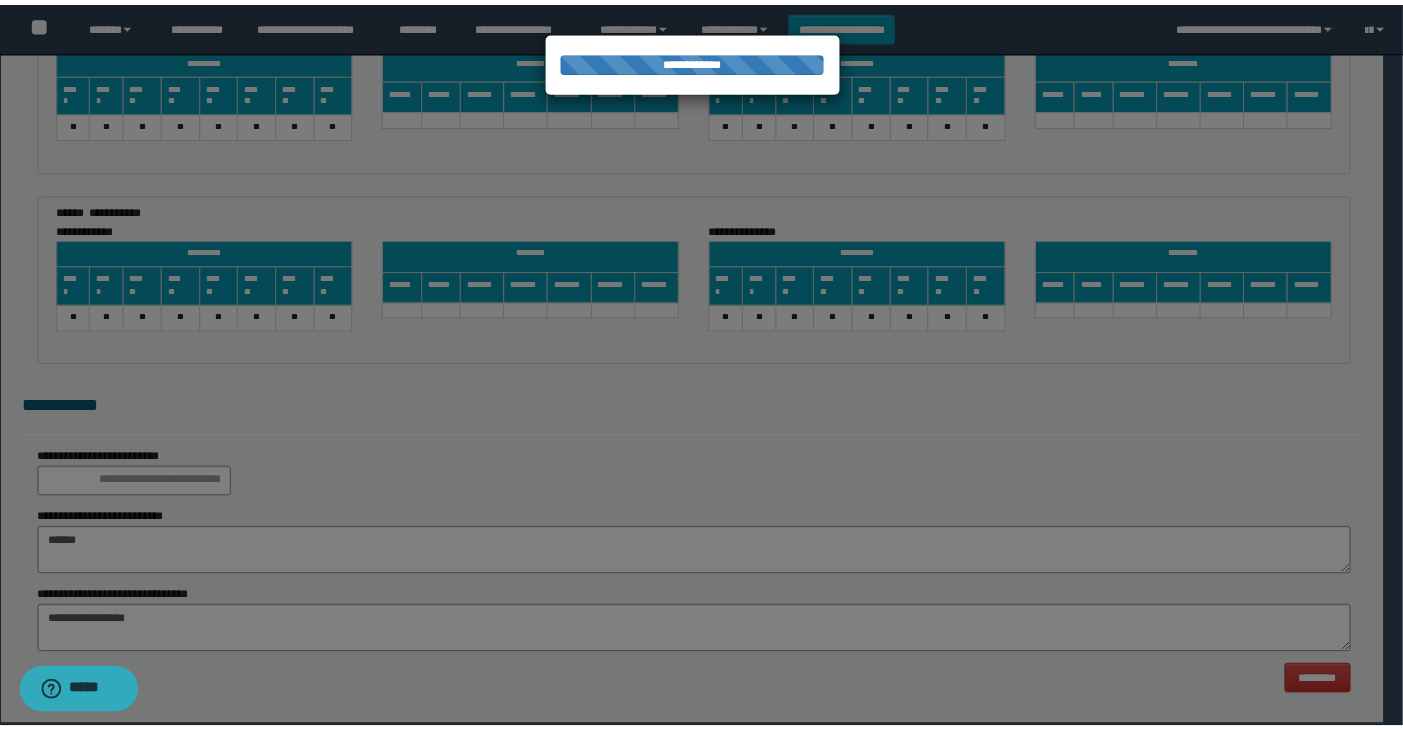 scroll, scrollTop: 0, scrollLeft: 0, axis: both 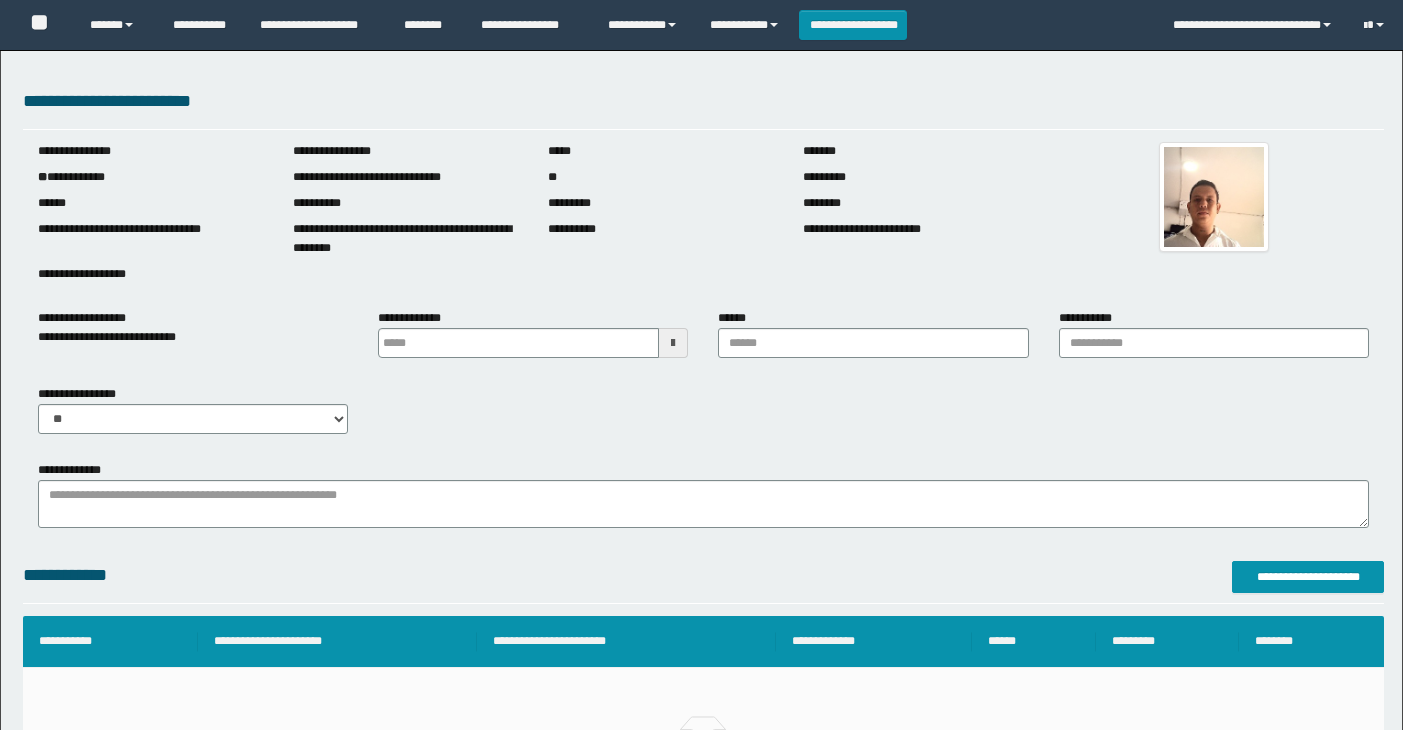 type on "**********" 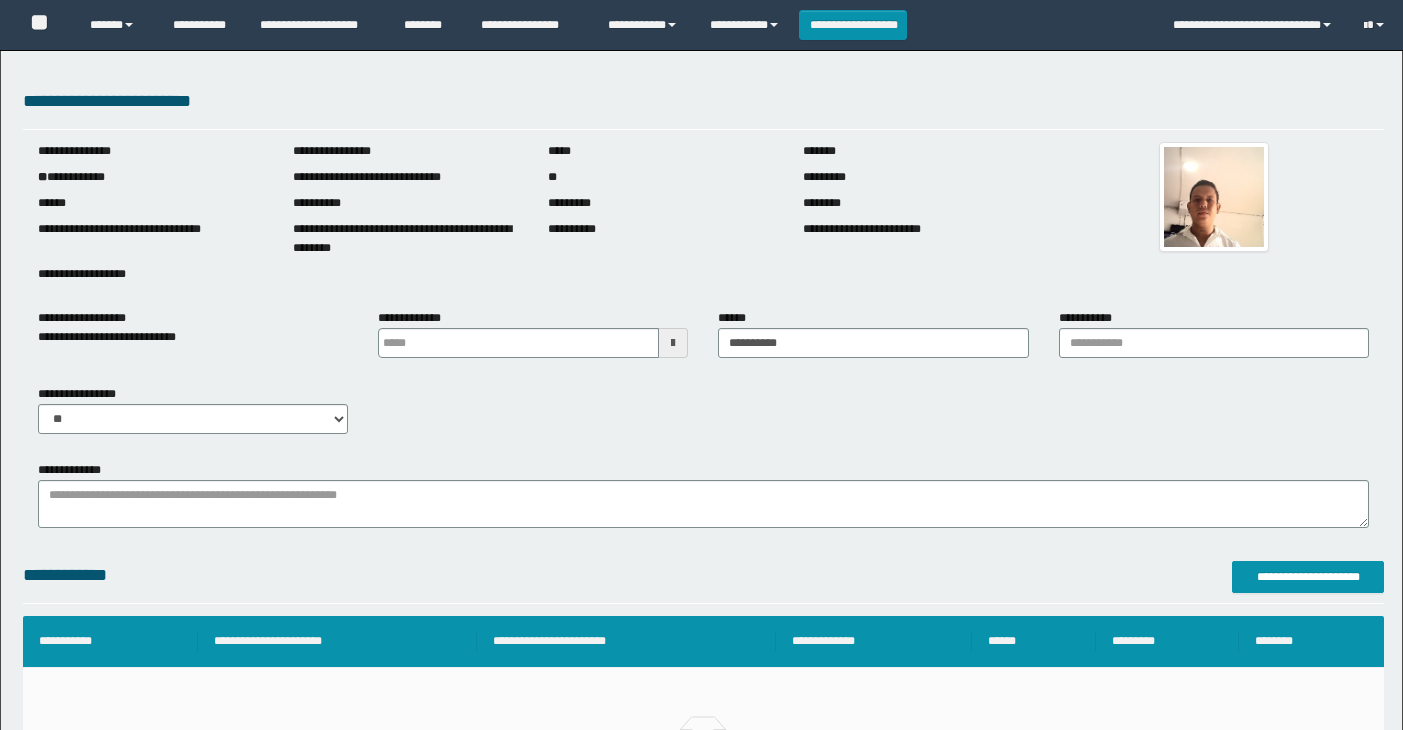 scroll, scrollTop: 0, scrollLeft: 0, axis: both 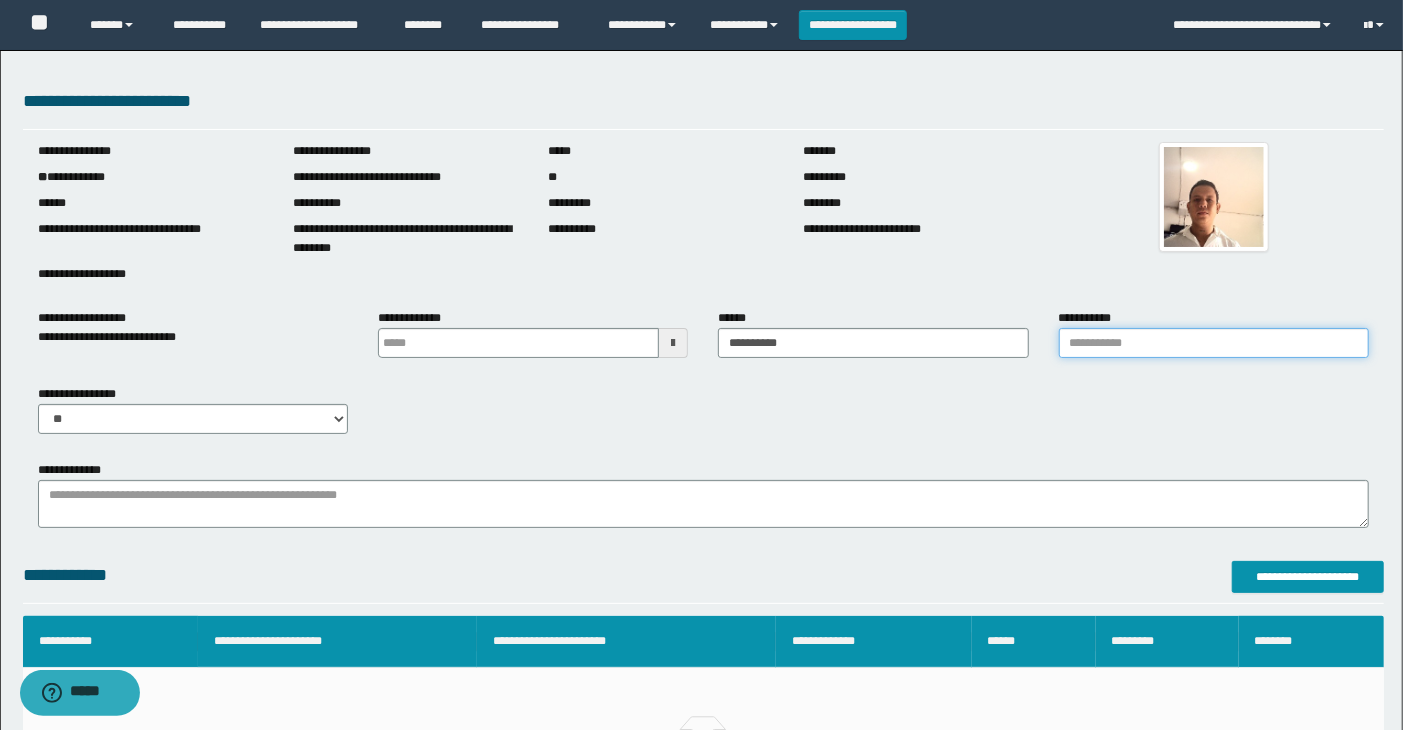 drag, startPoint x: 1091, startPoint y: 336, endPoint x: 1161, endPoint y: 355, distance: 72.53275 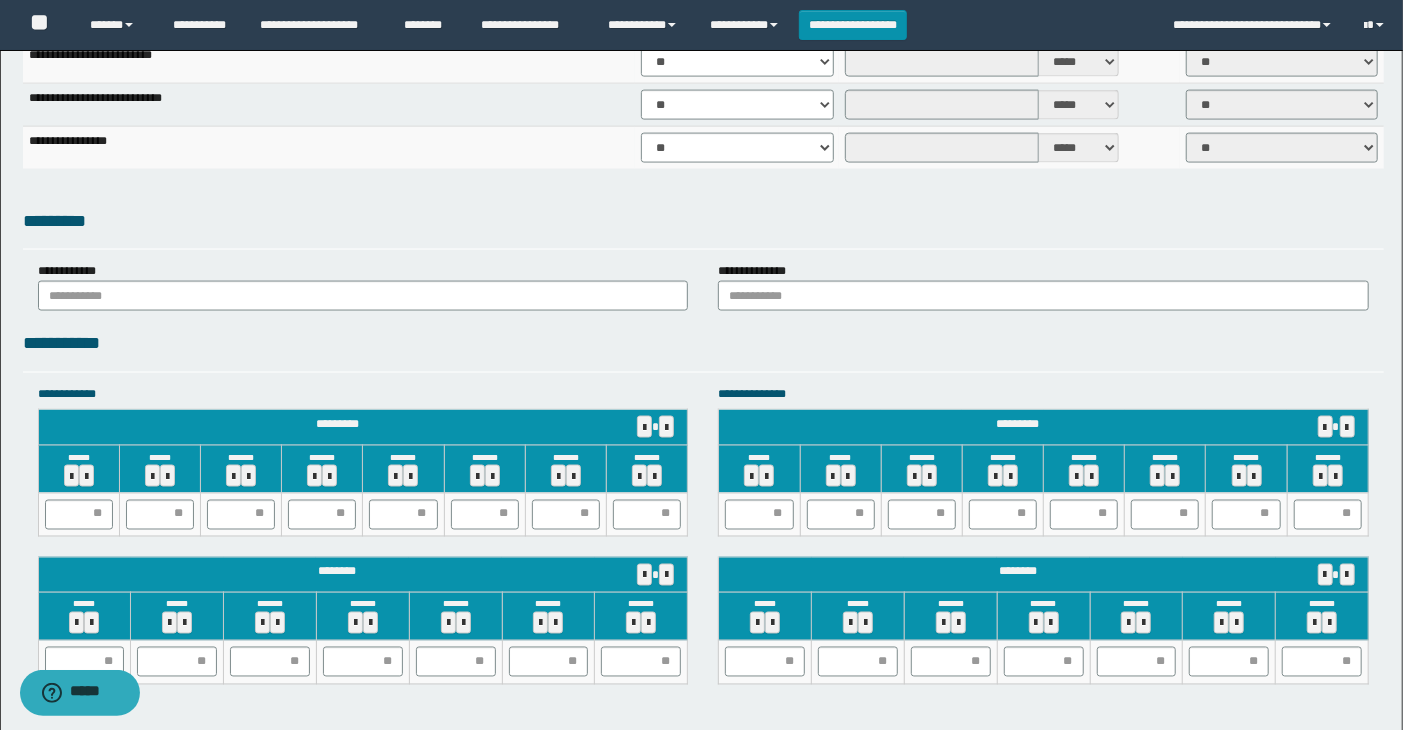 scroll, scrollTop: 1793, scrollLeft: 0, axis: vertical 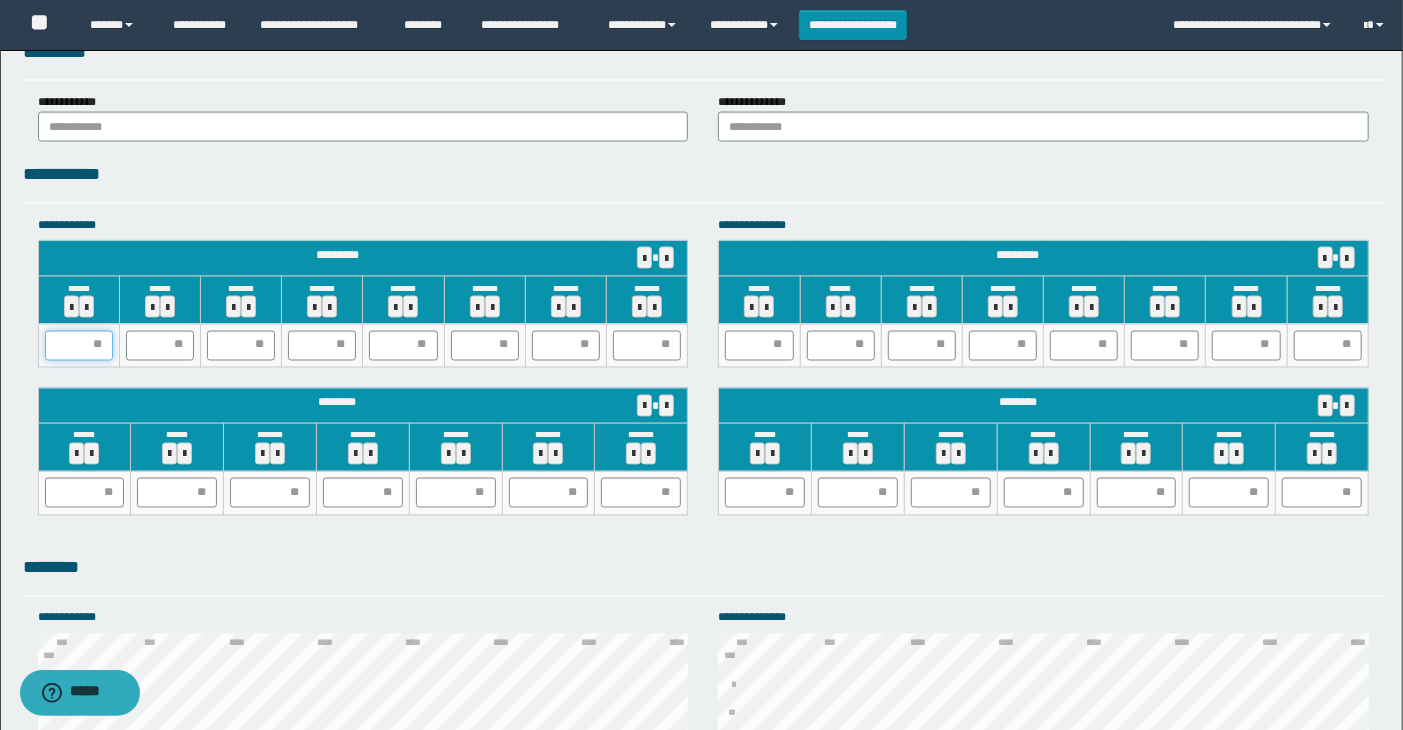 click at bounding box center (79, 346) 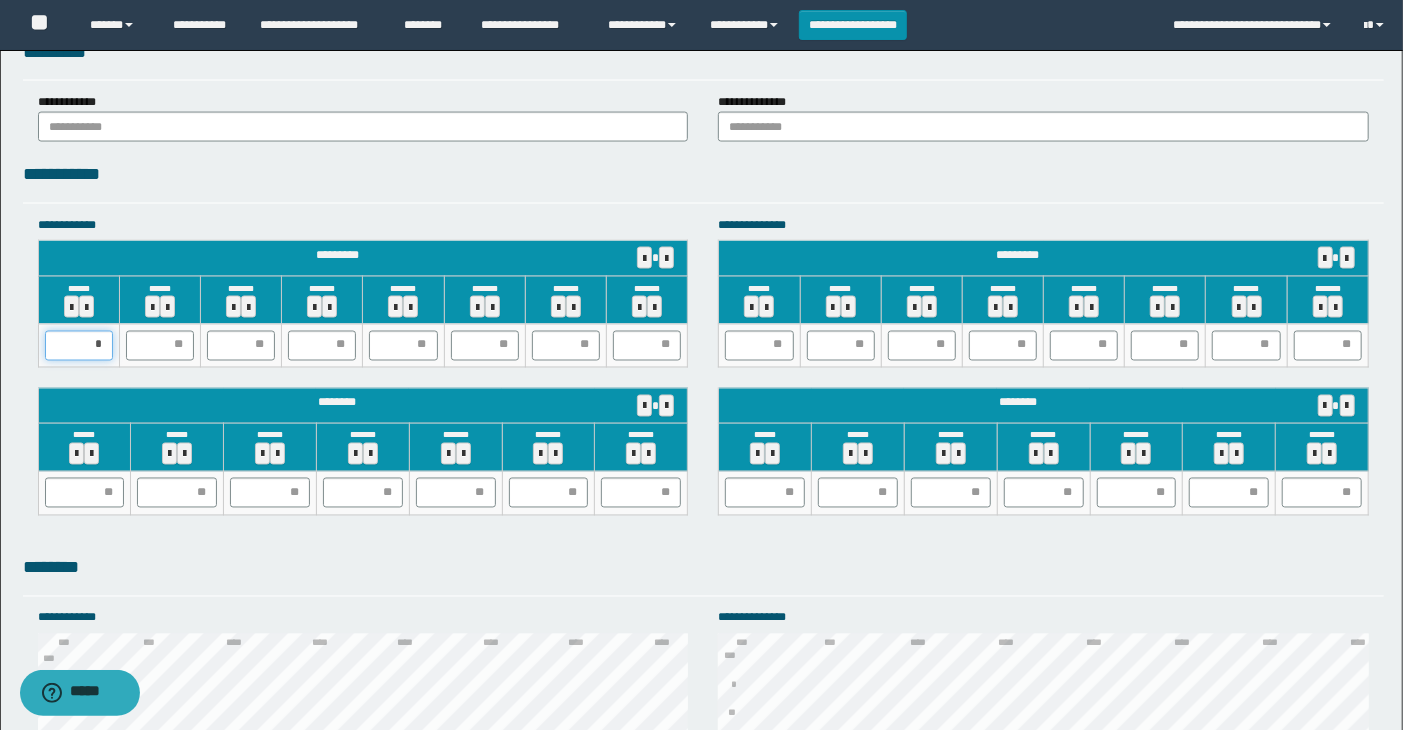 type on "**" 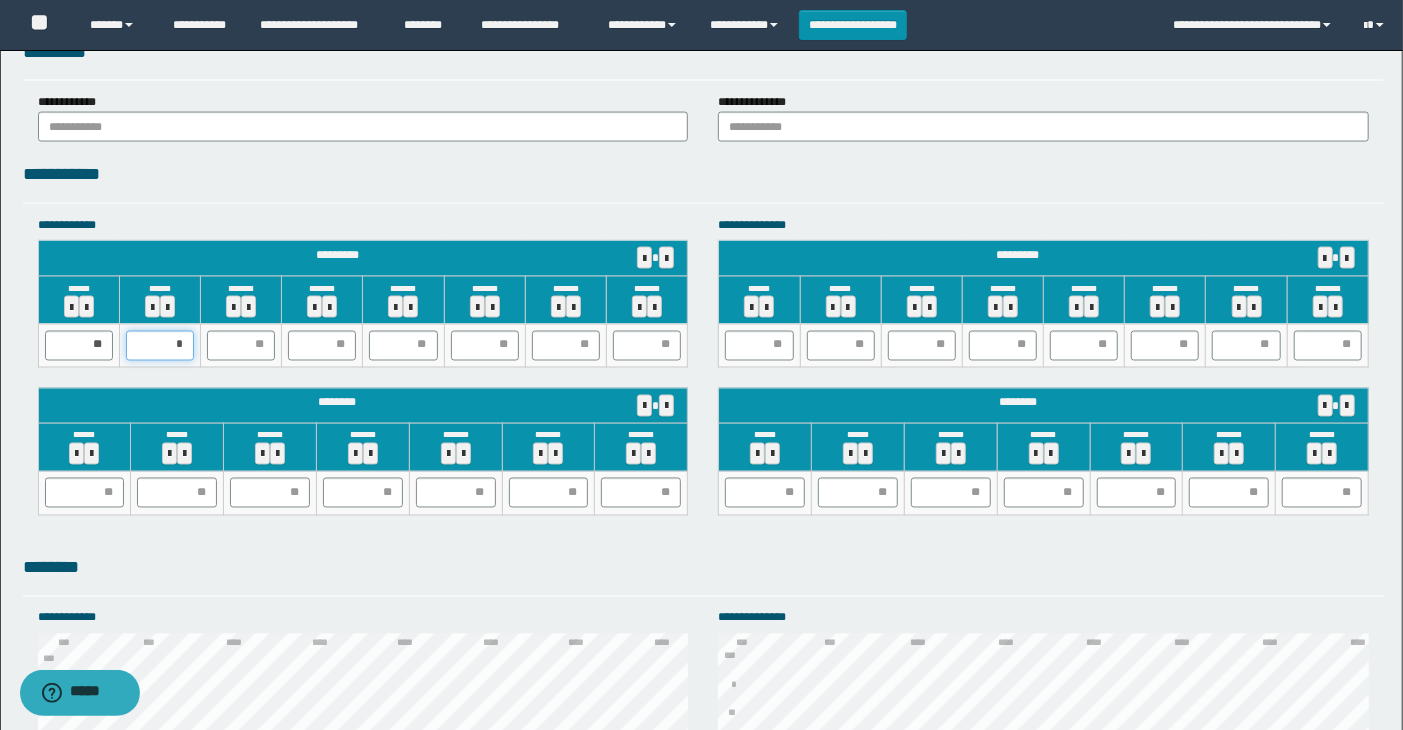 type on "**" 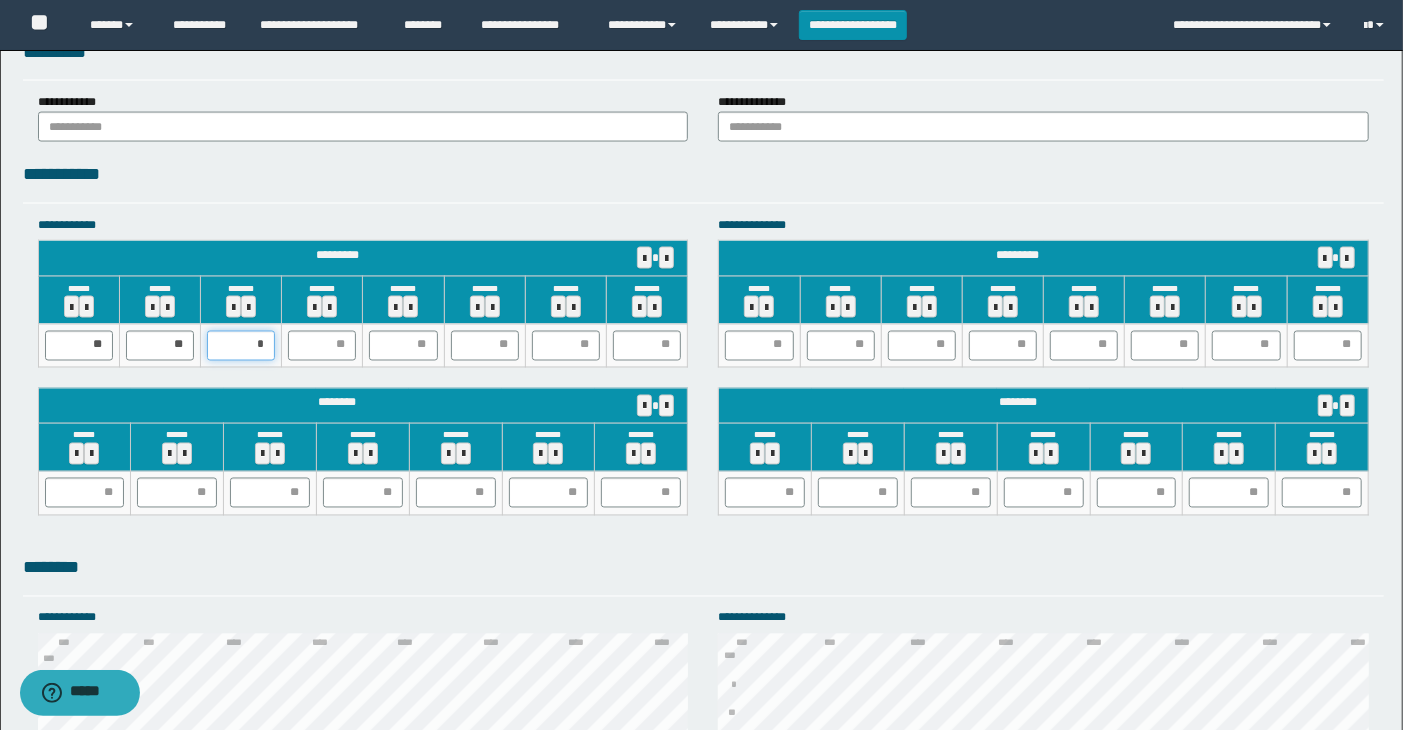 type on "**" 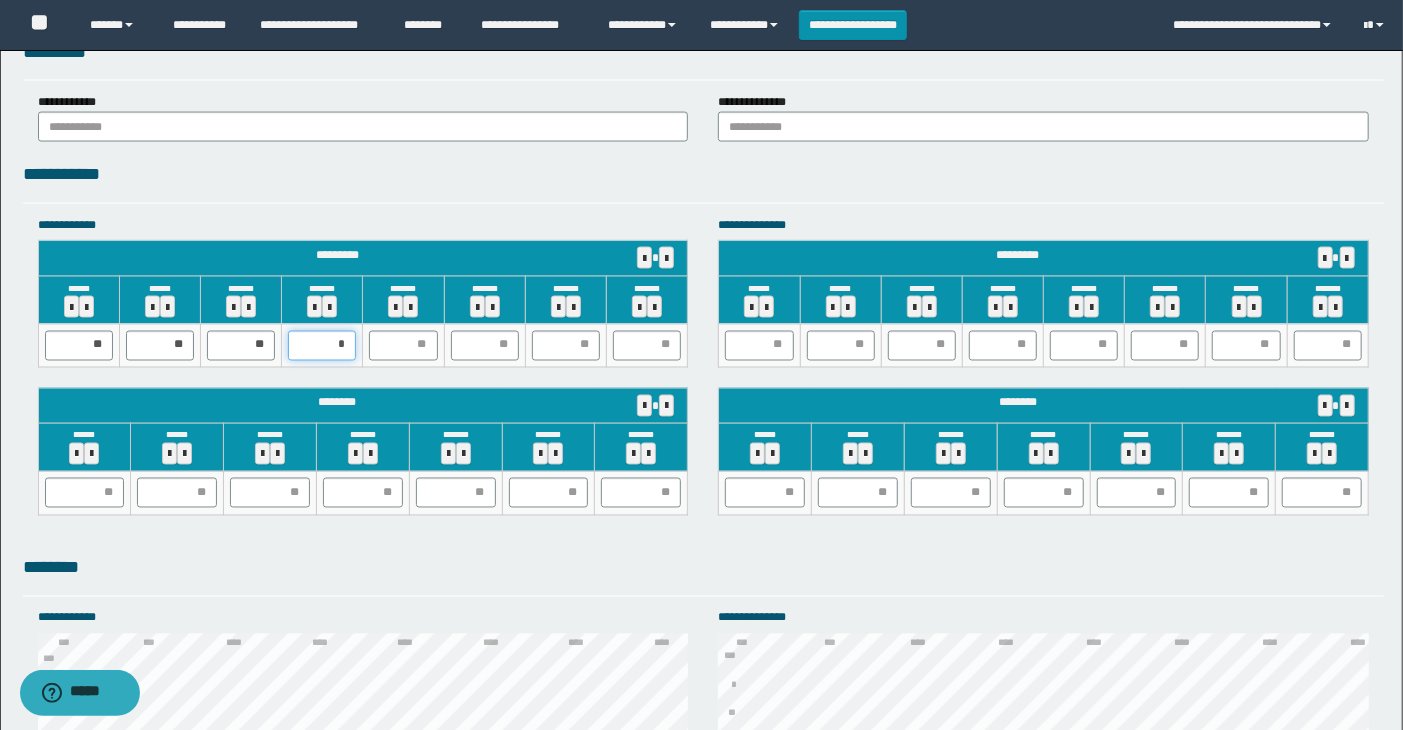 type on "**" 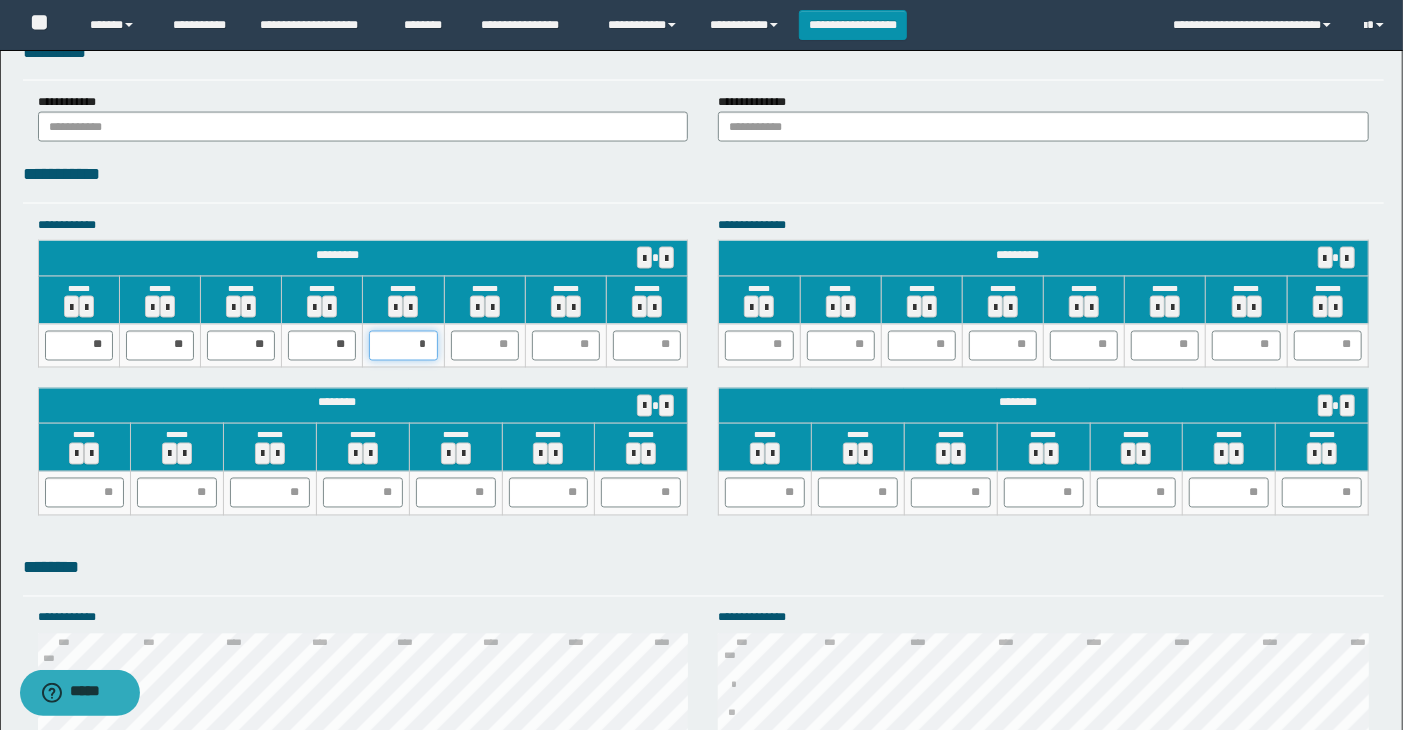 type on "**" 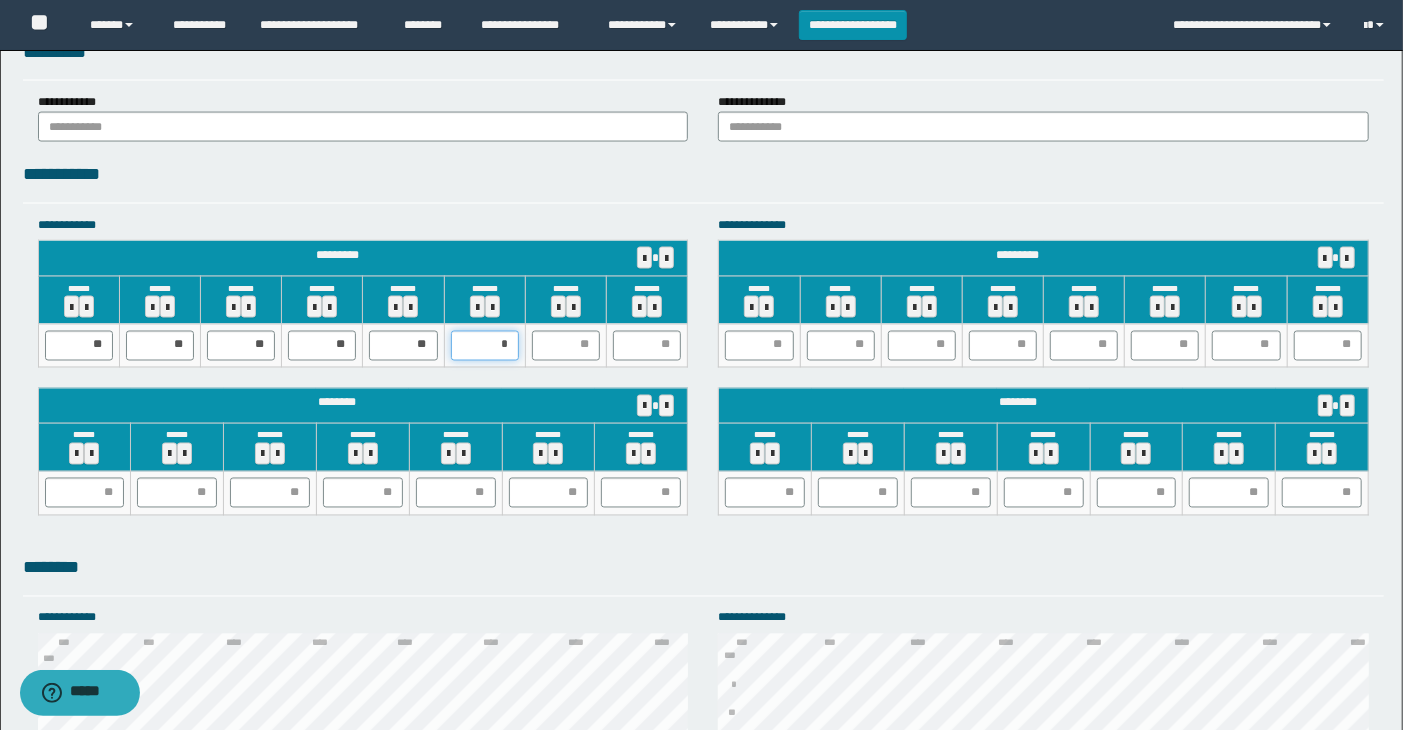 type on "**" 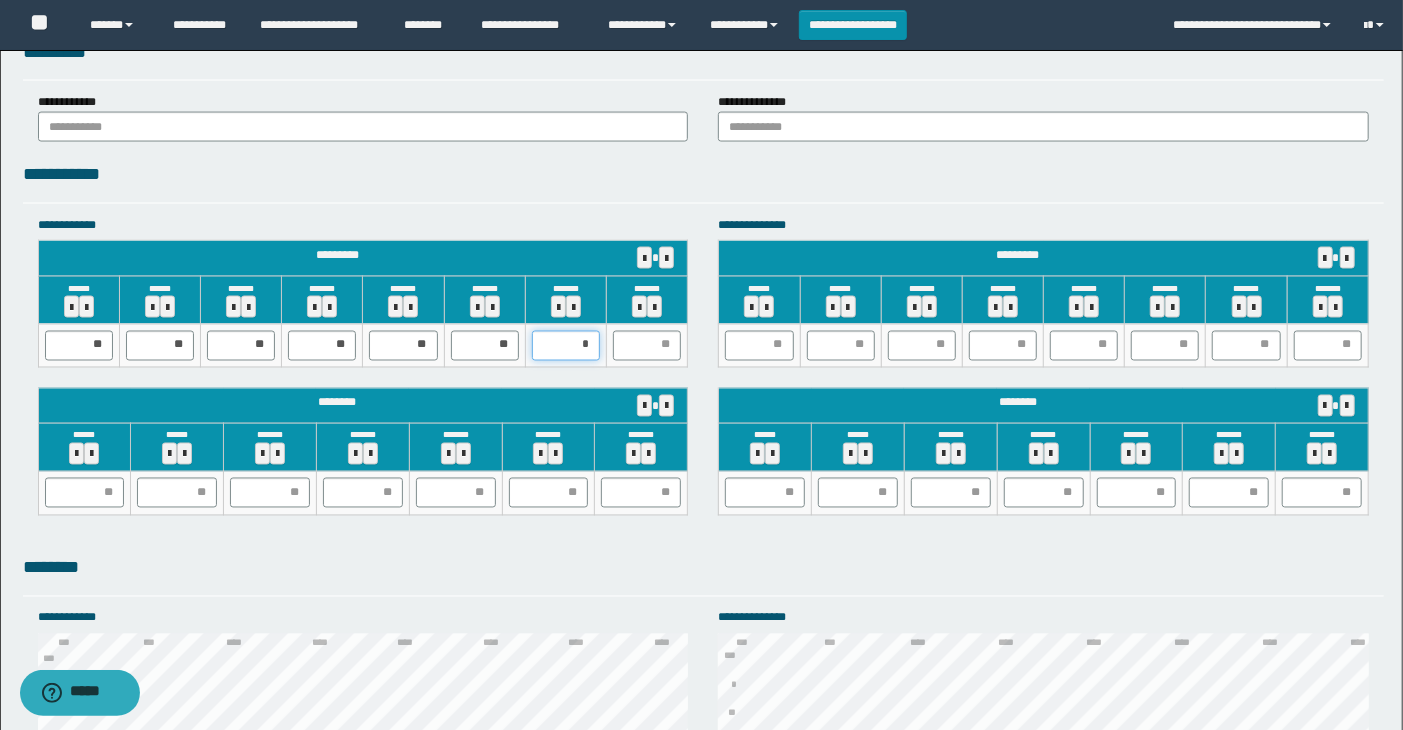 type on "**" 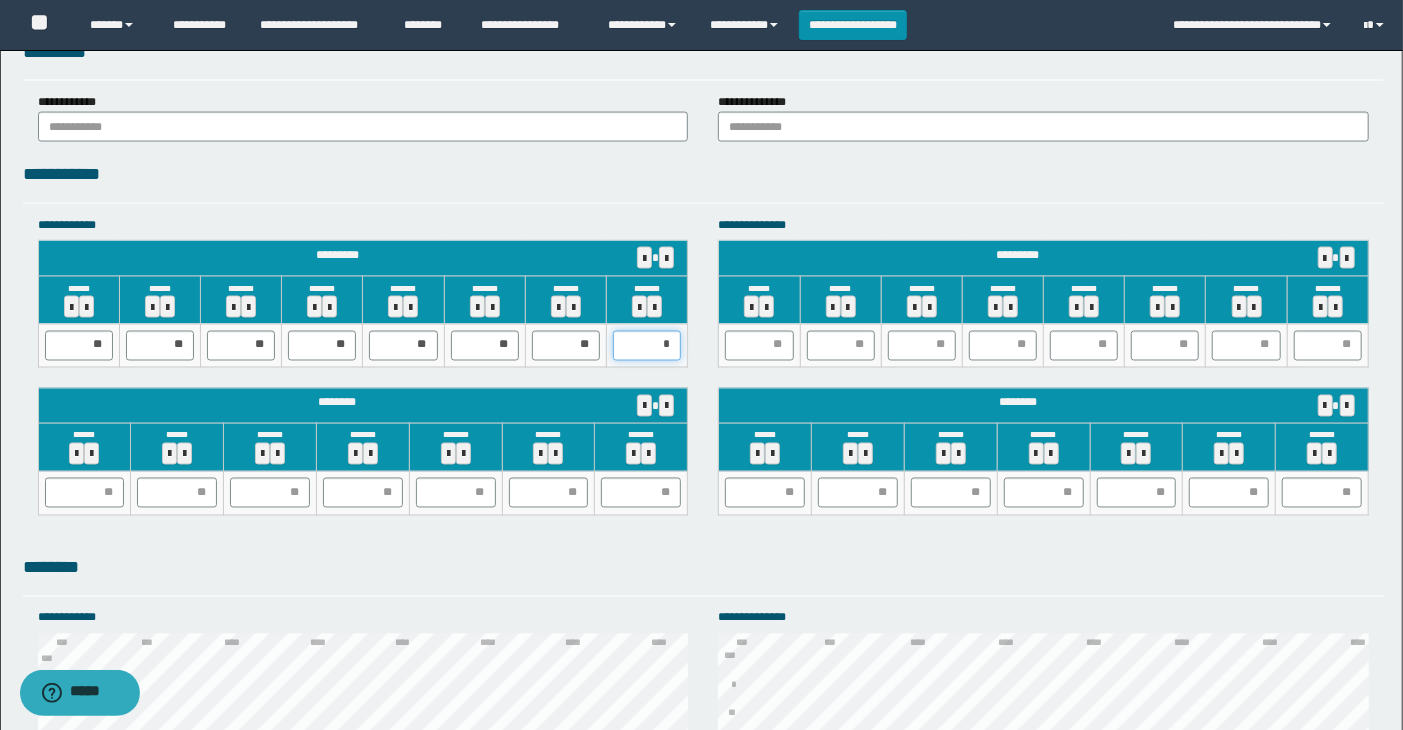 type on "**" 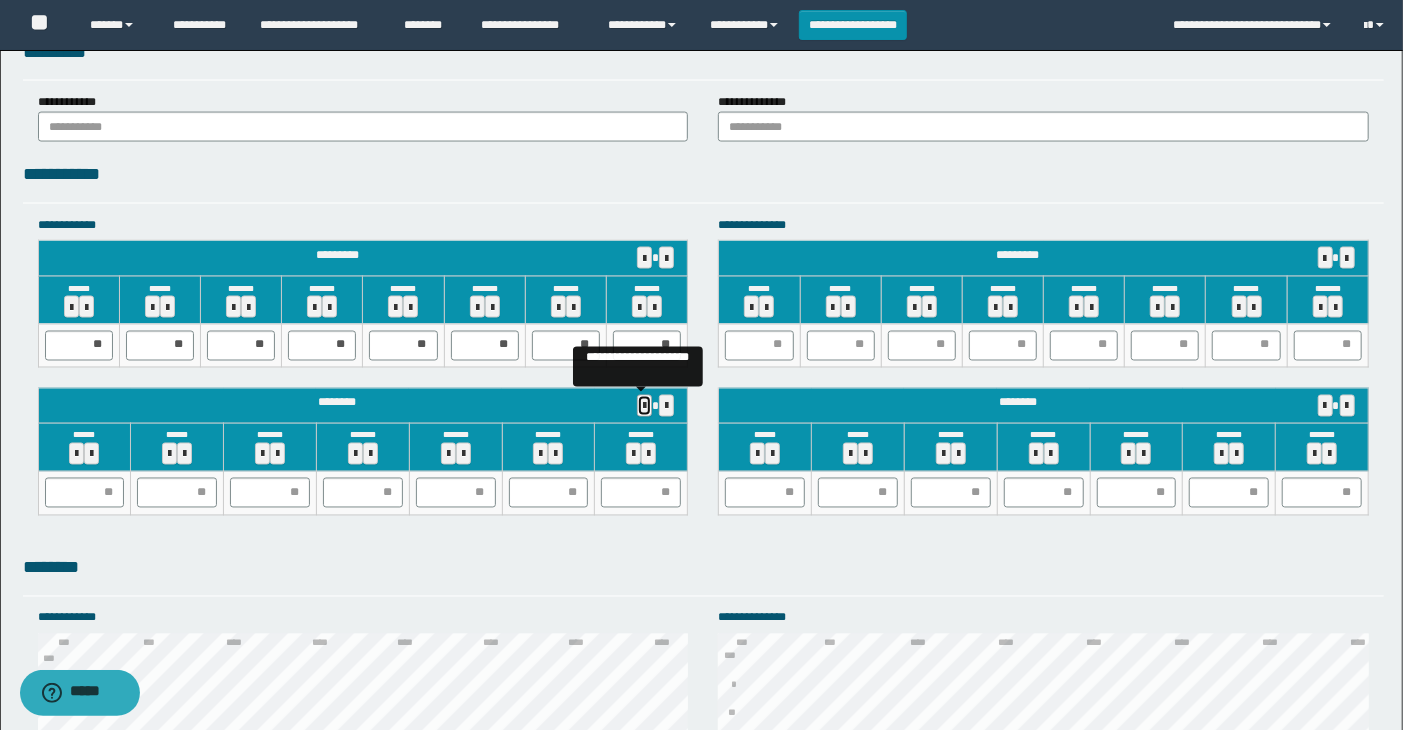 type 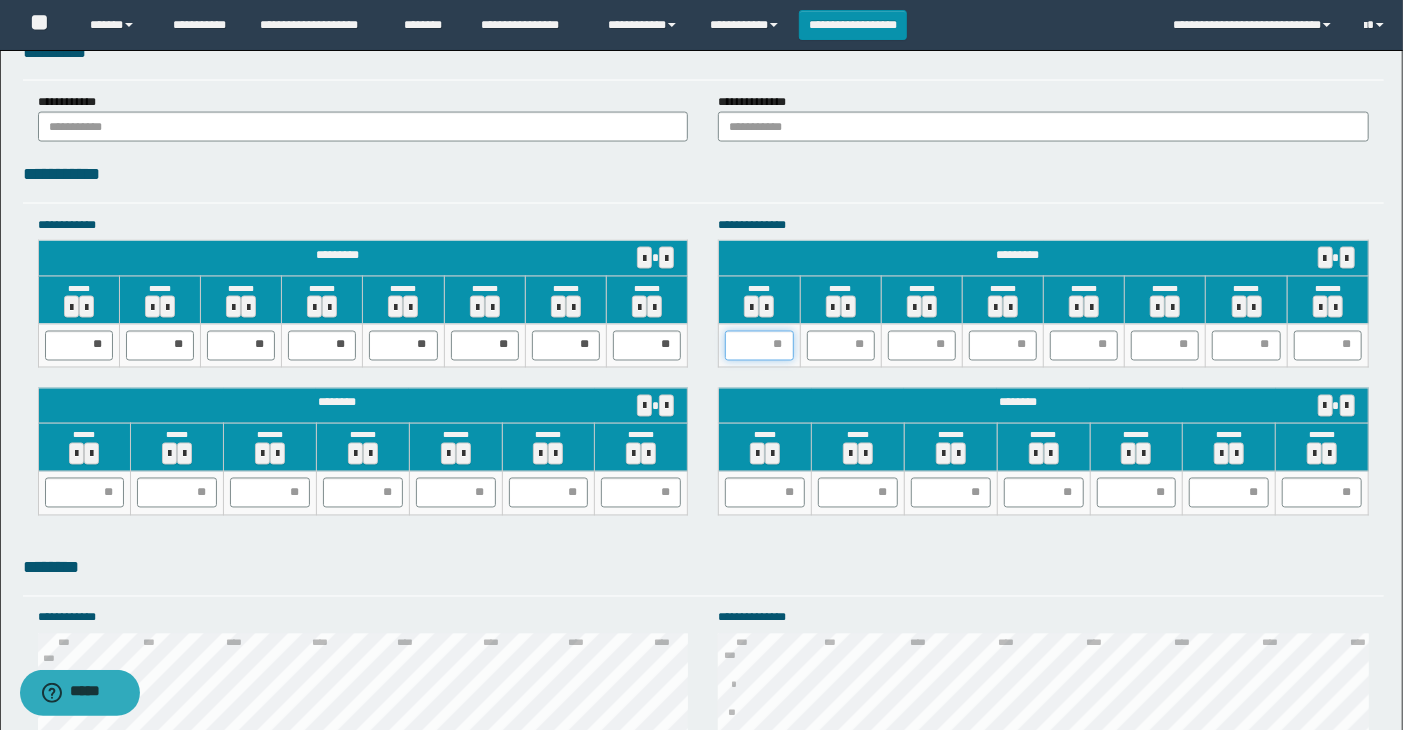 click at bounding box center [759, 346] 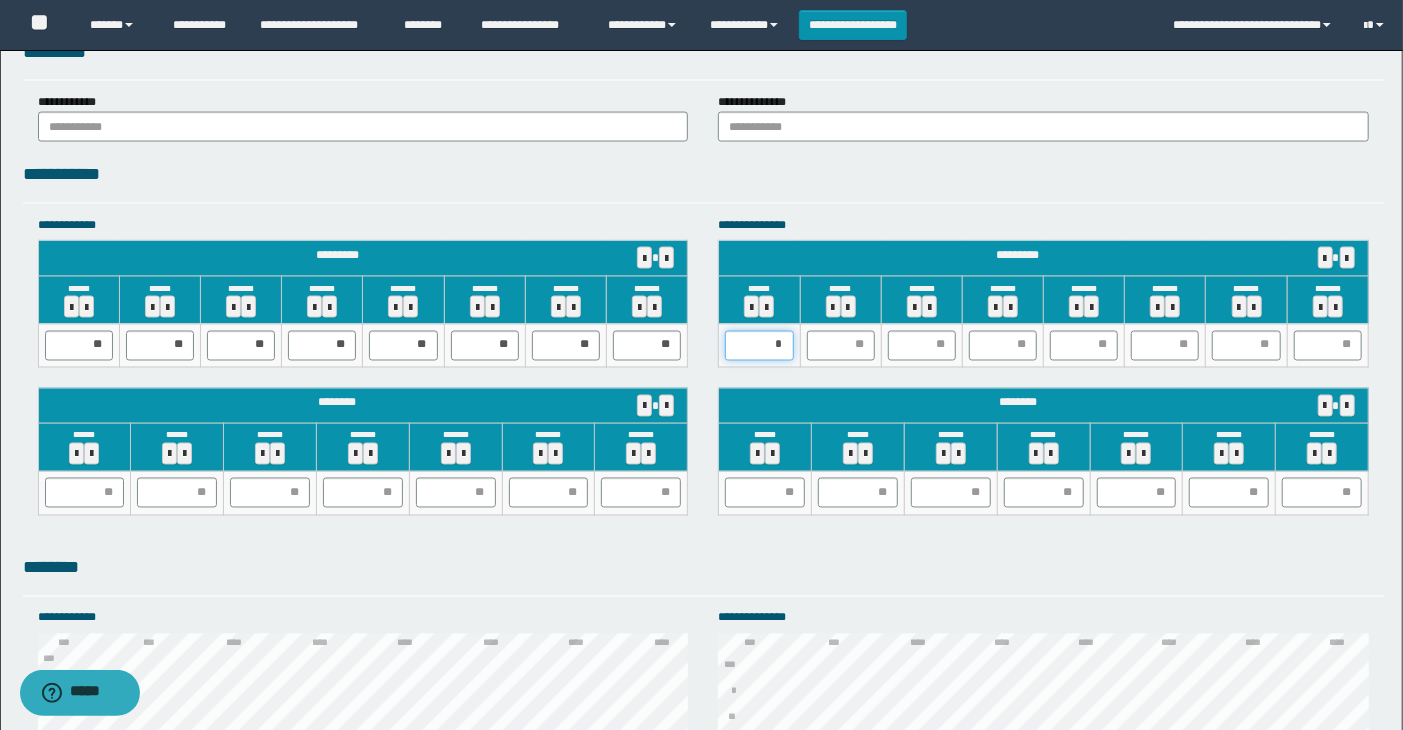 type on "**" 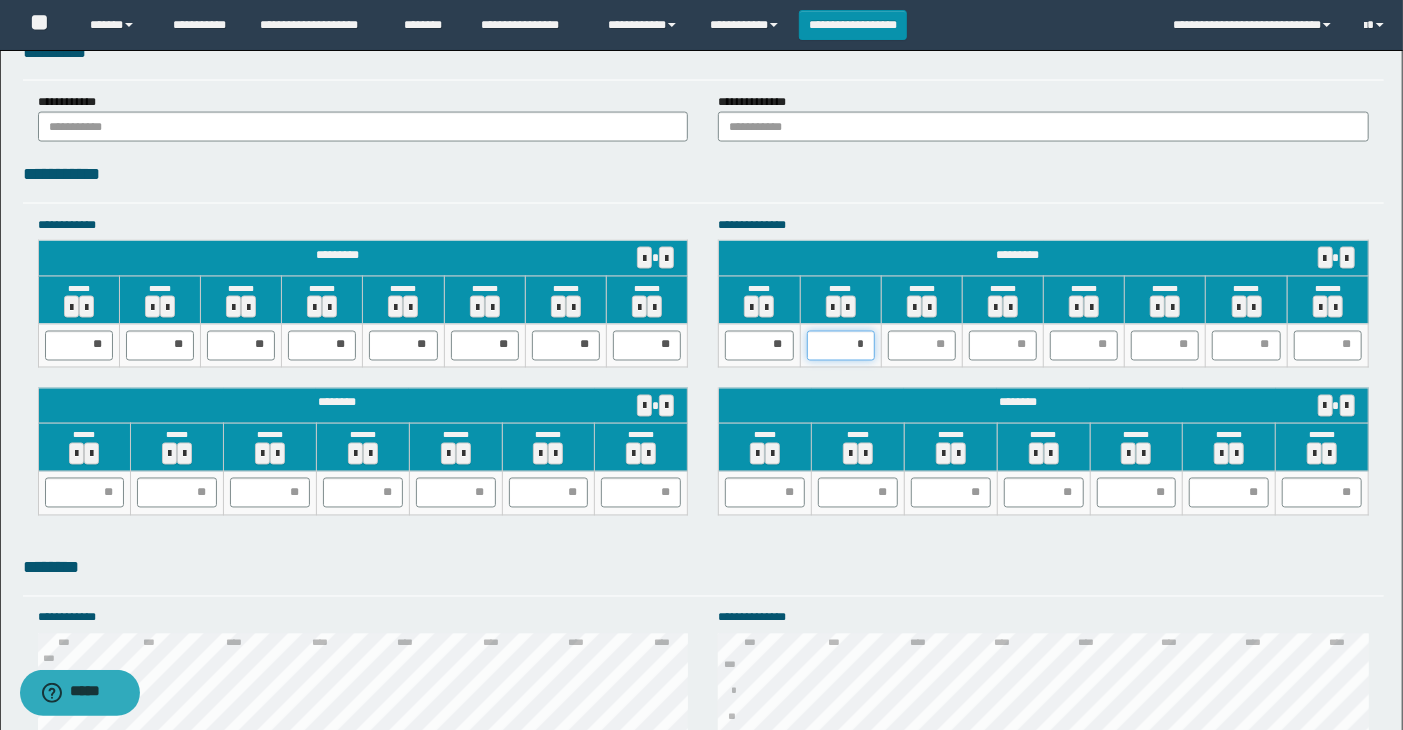 type on "**" 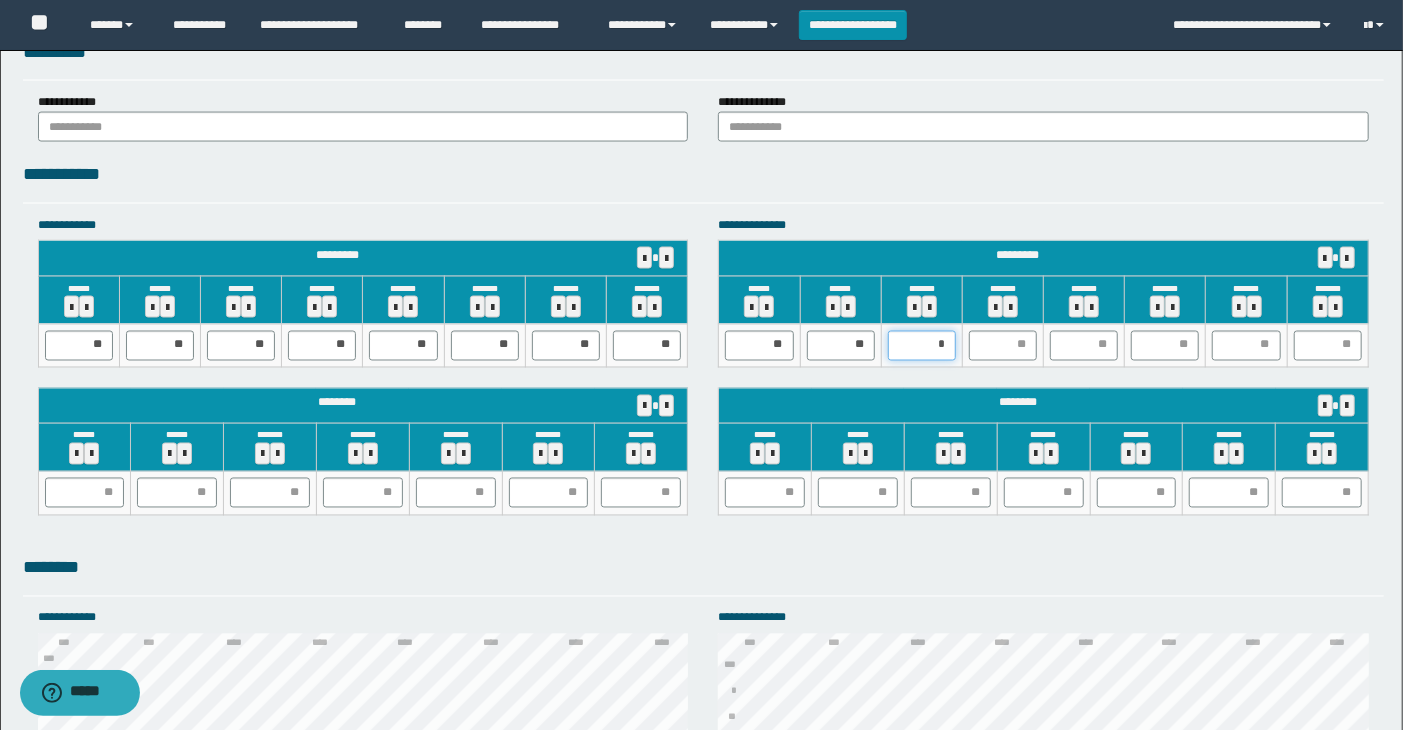 type on "**" 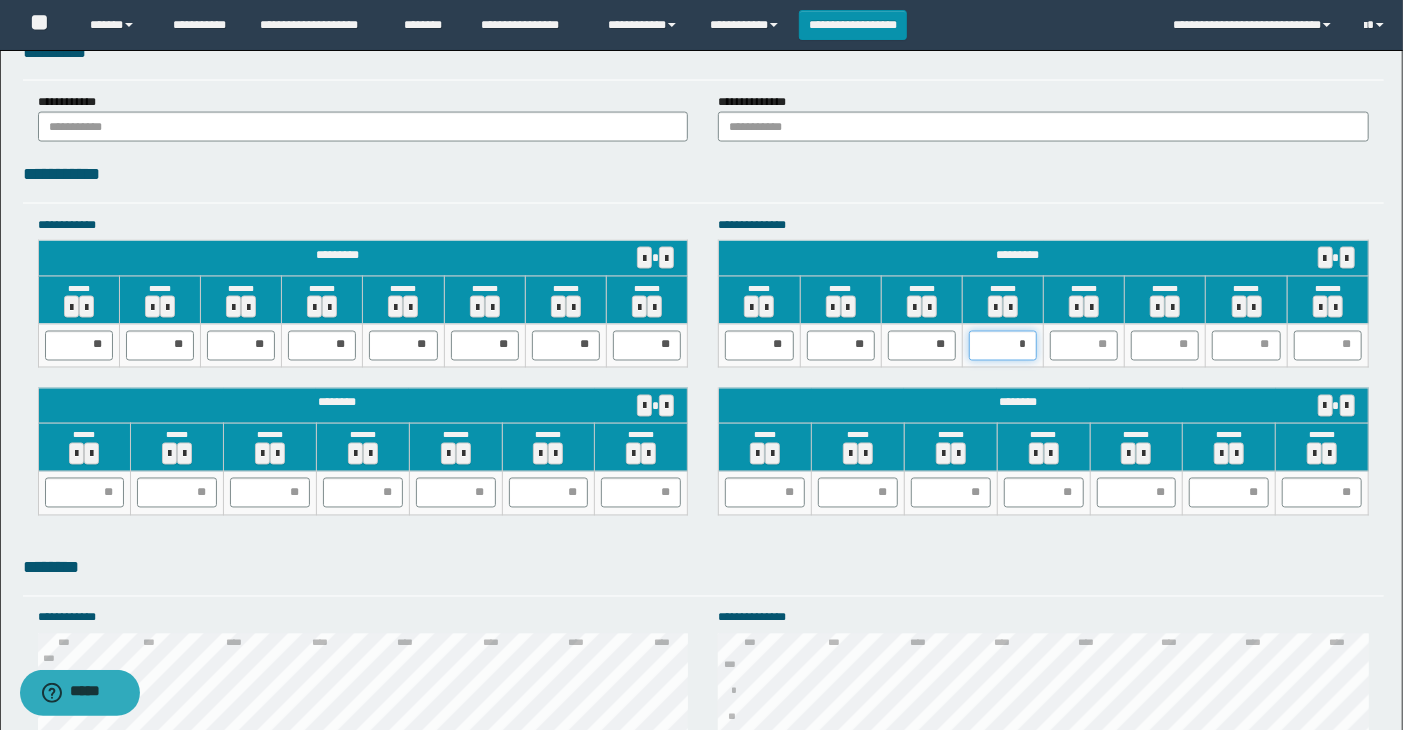 type on "**" 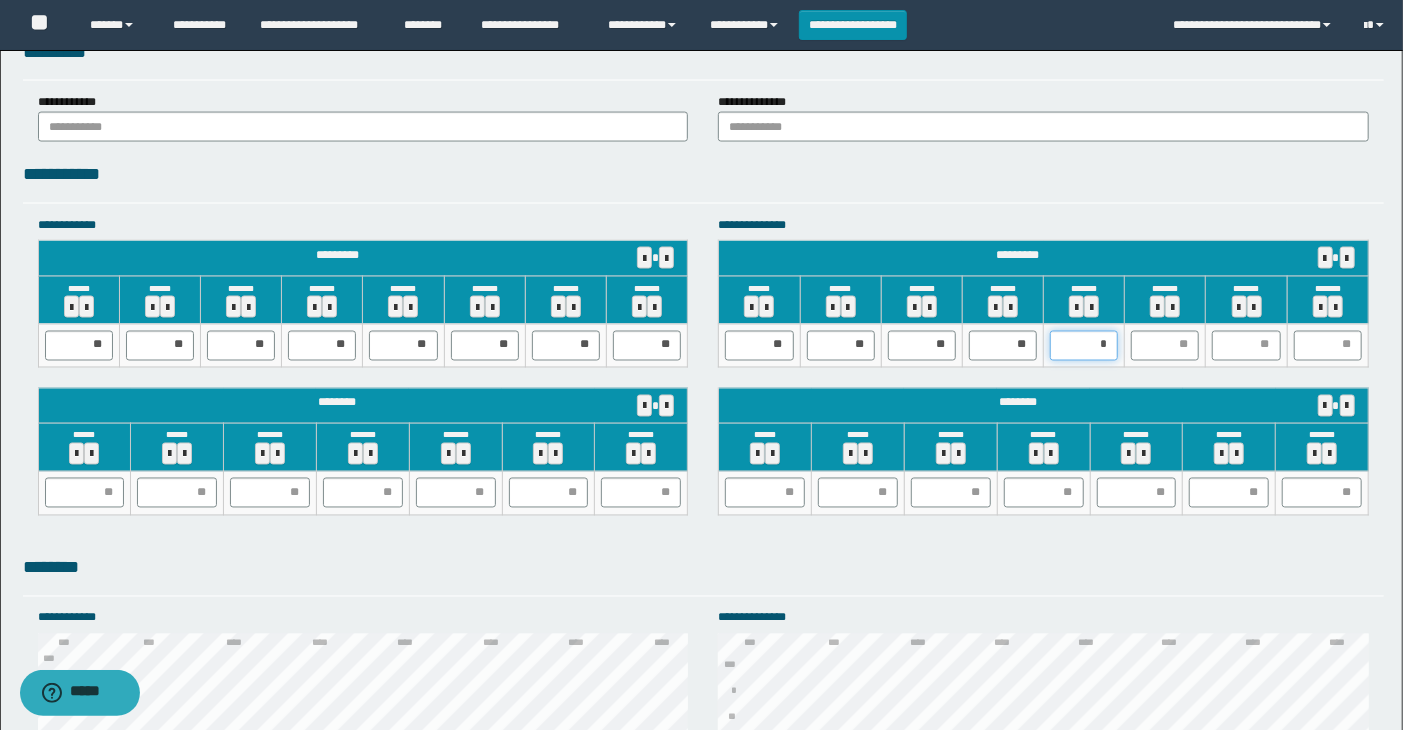 type on "**" 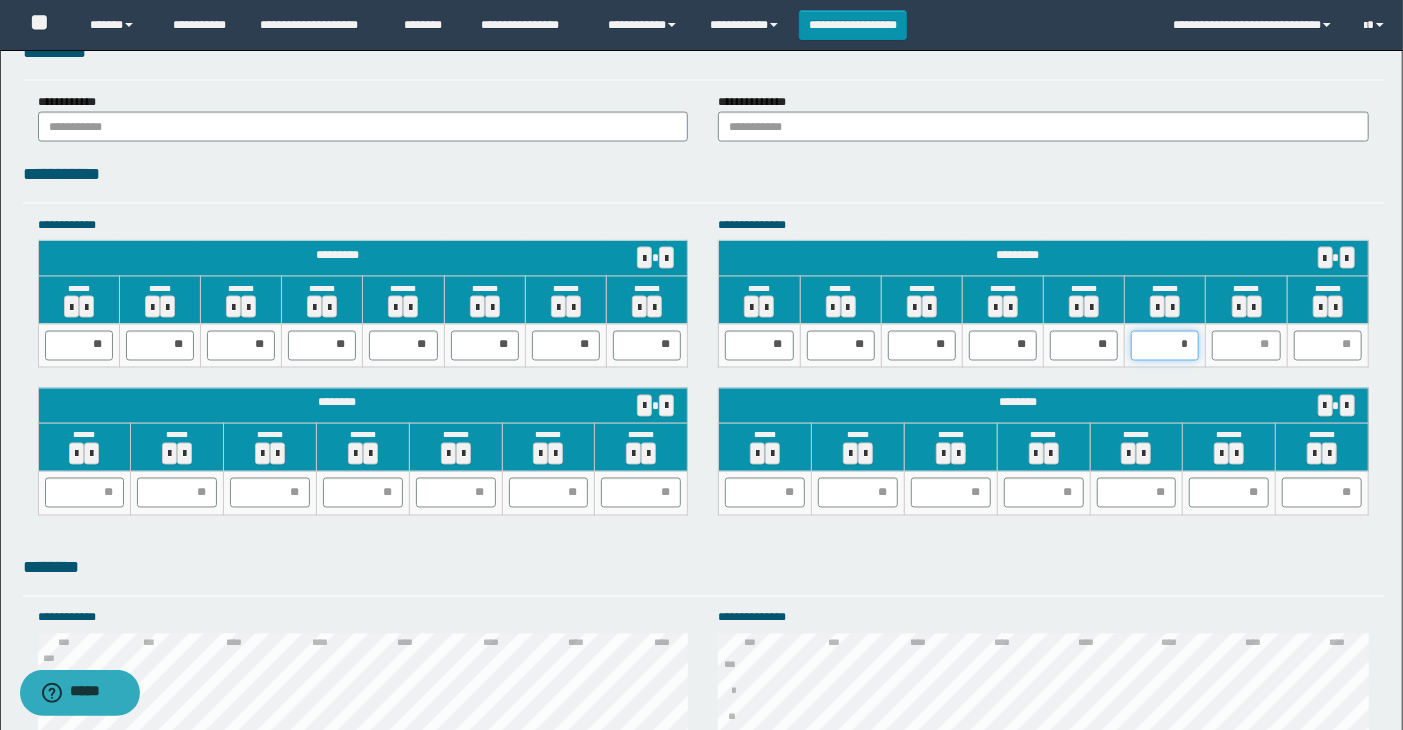 type on "**" 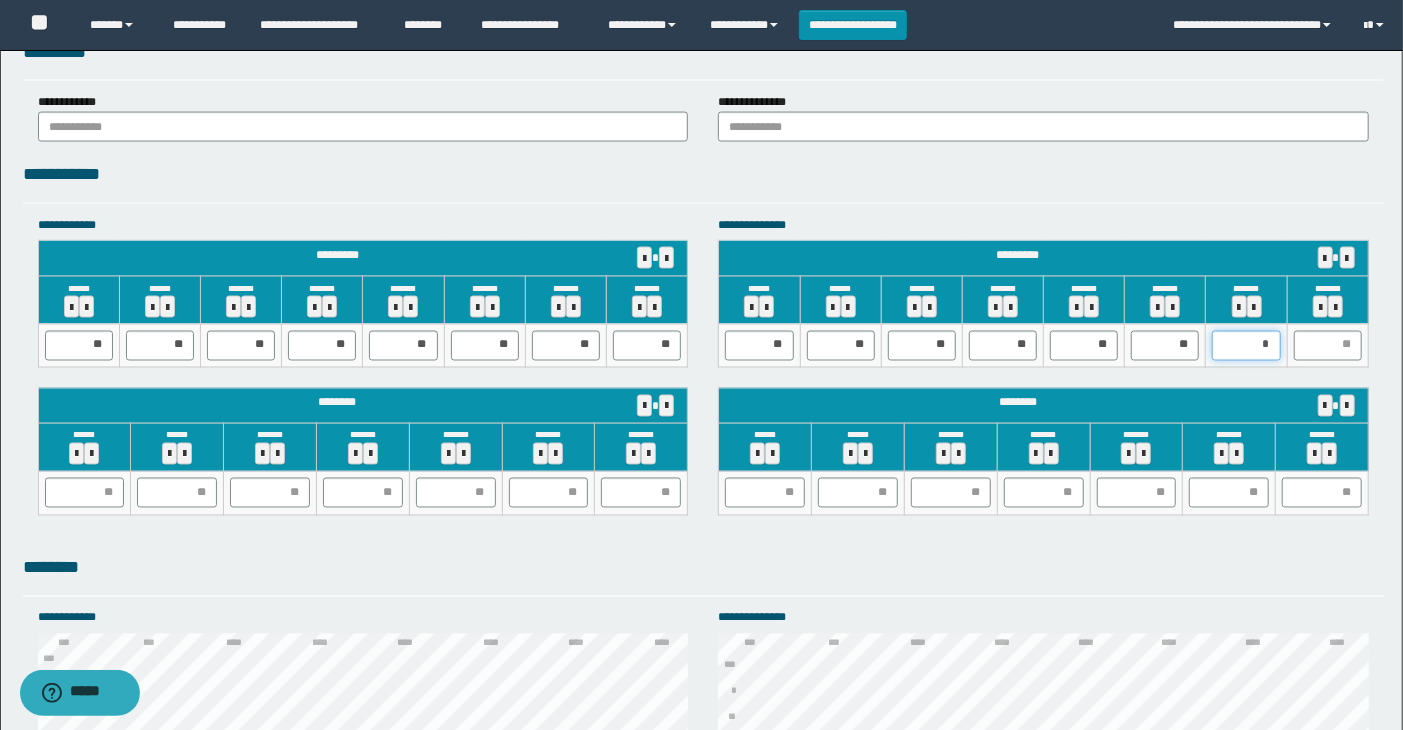 type on "**" 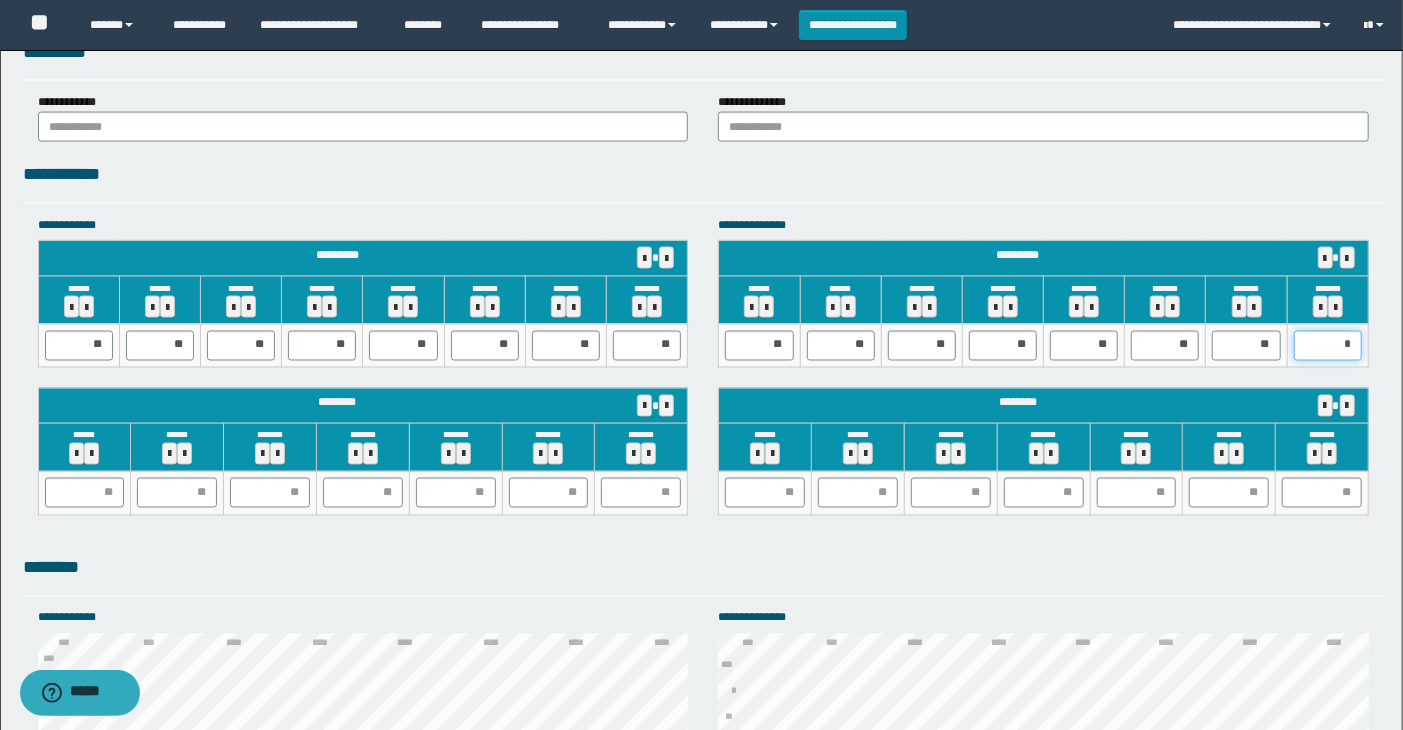 type on "**" 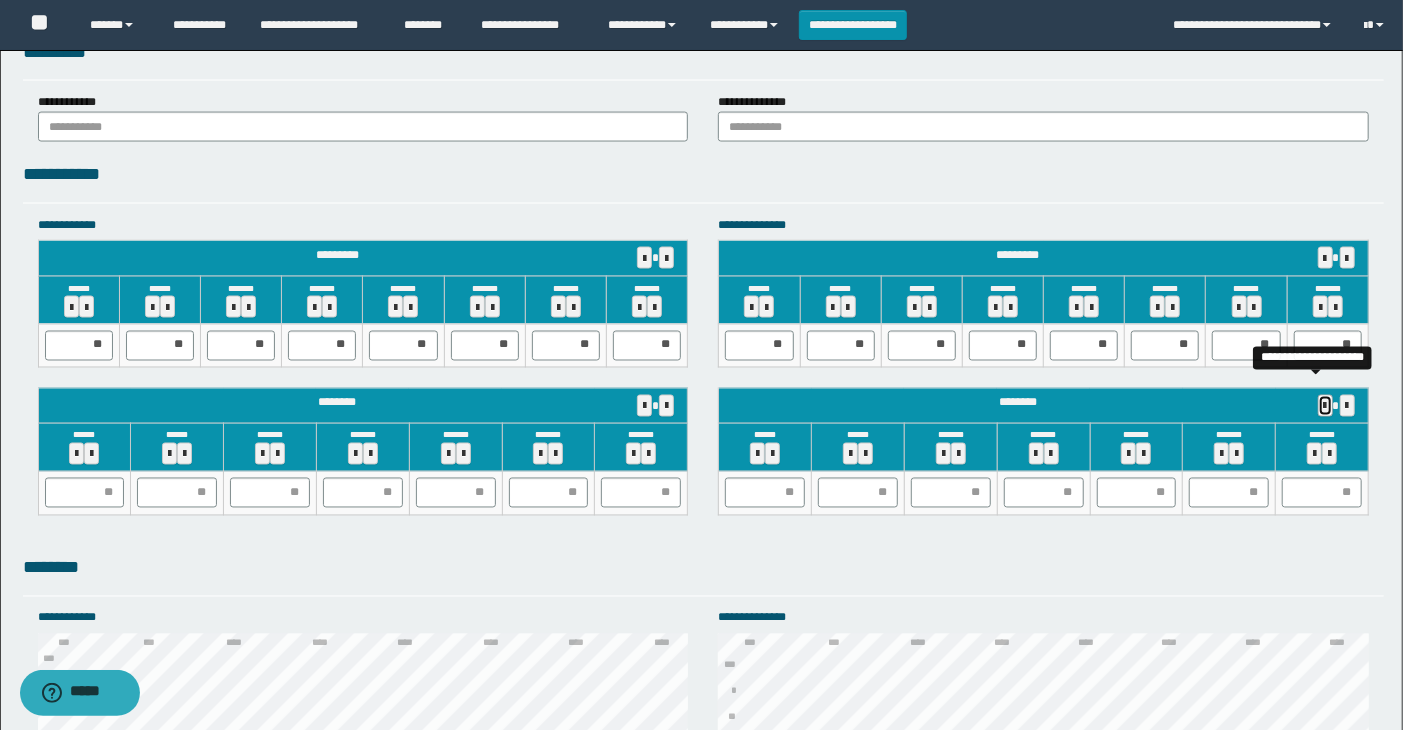 type 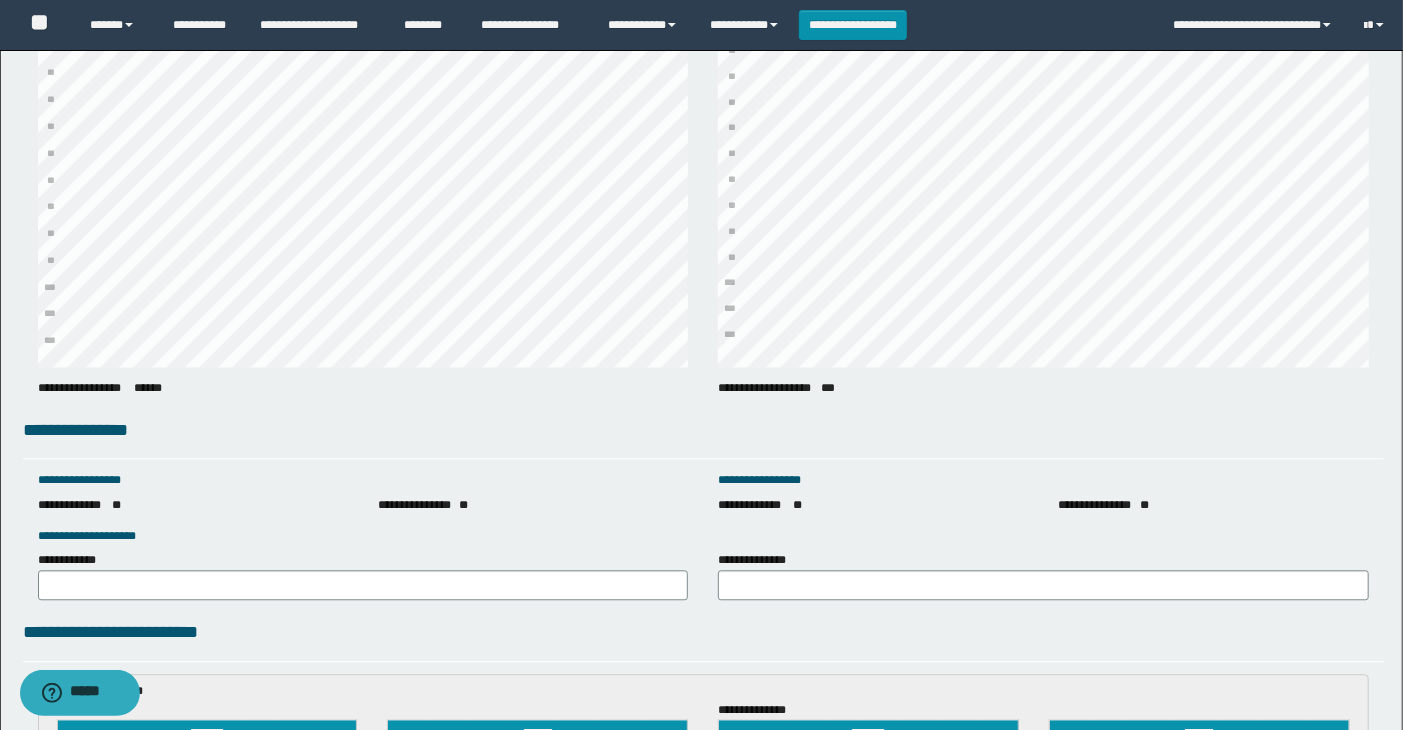 scroll, scrollTop: 3015, scrollLeft: 0, axis: vertical 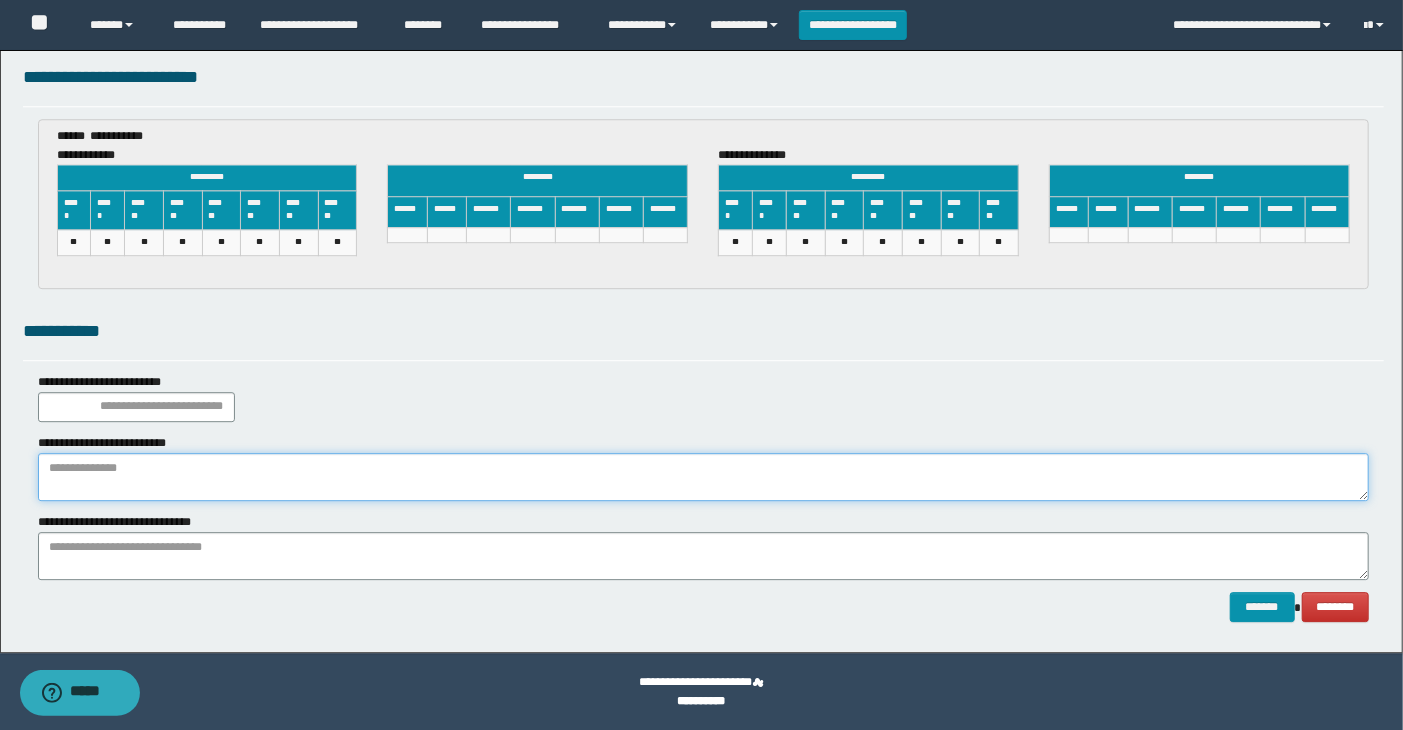 click at bounding box center [704, 477] 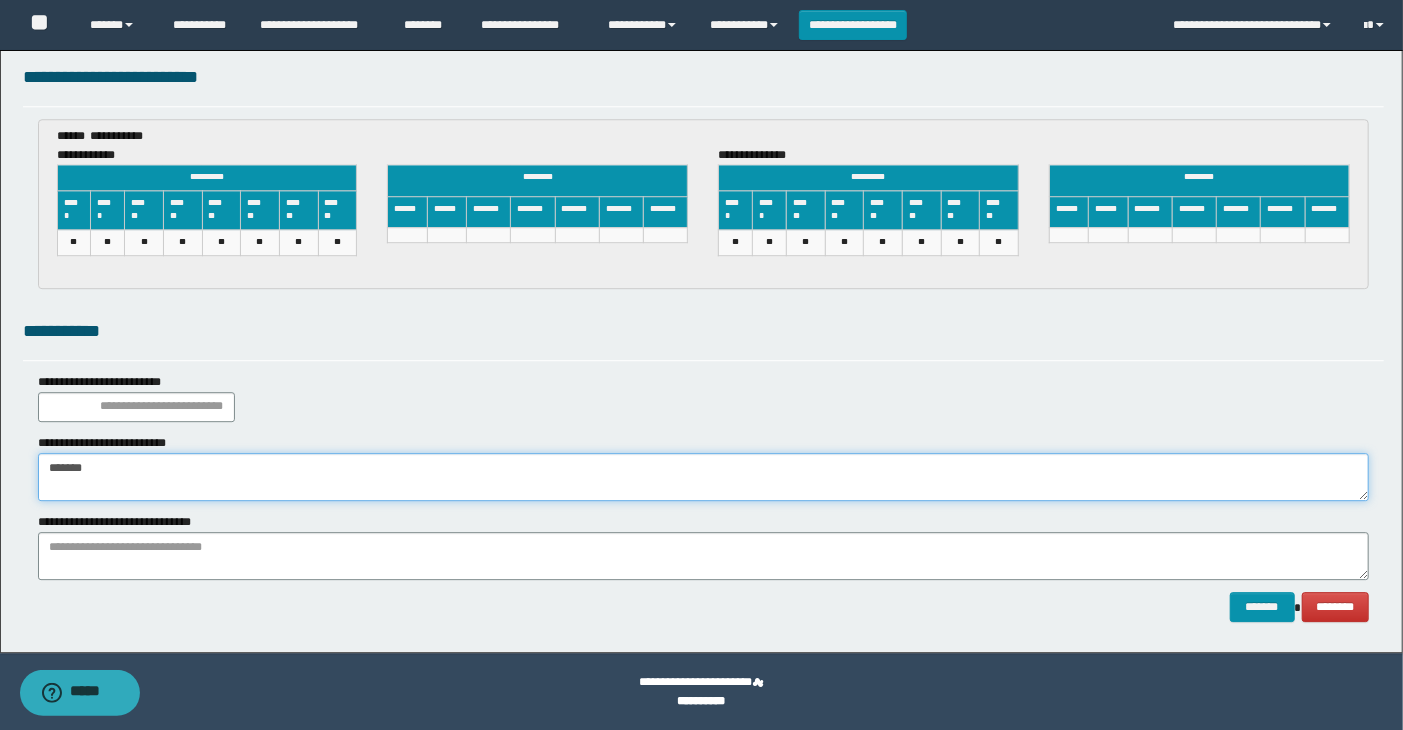 click on "*******" at bounding box center (704, 477) 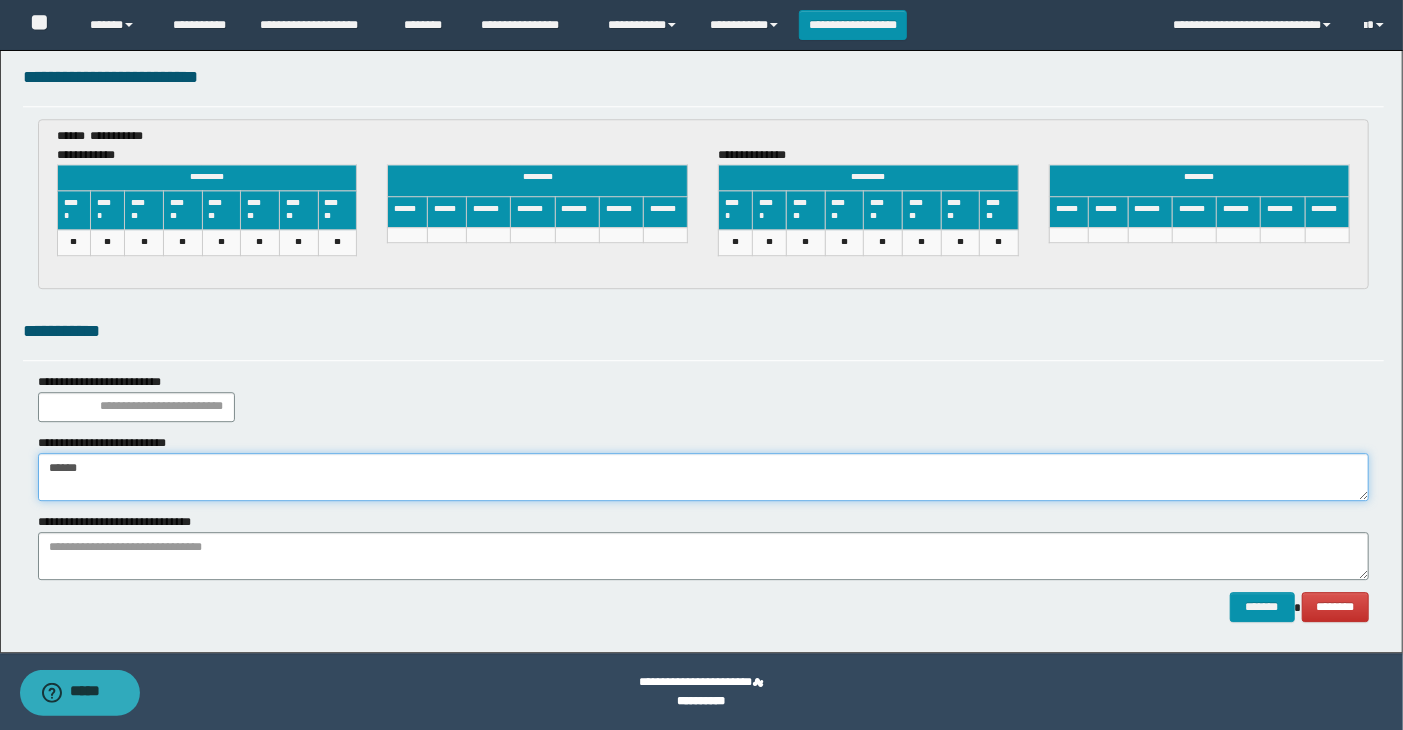 type on "******" 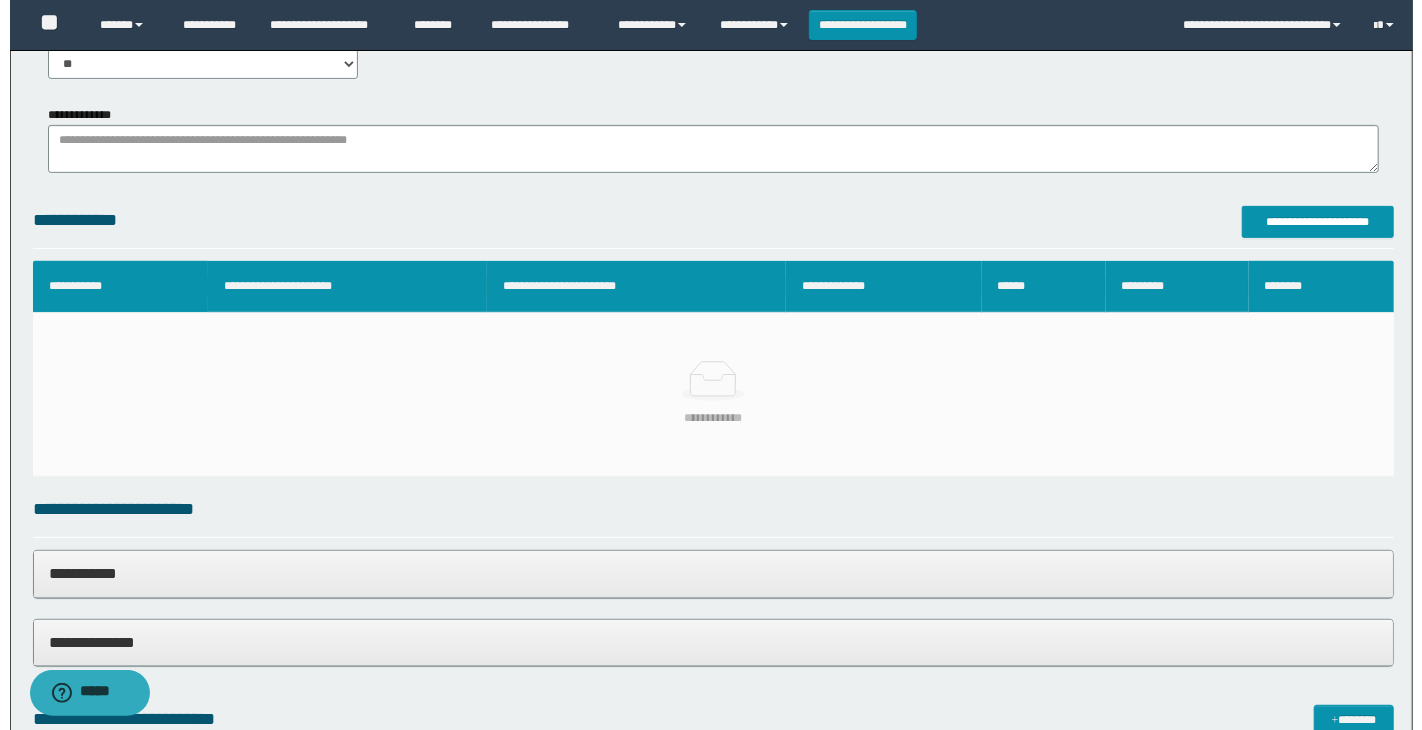 scroll, scrollTop: 348, scrollLeft: 0, axis: vertical 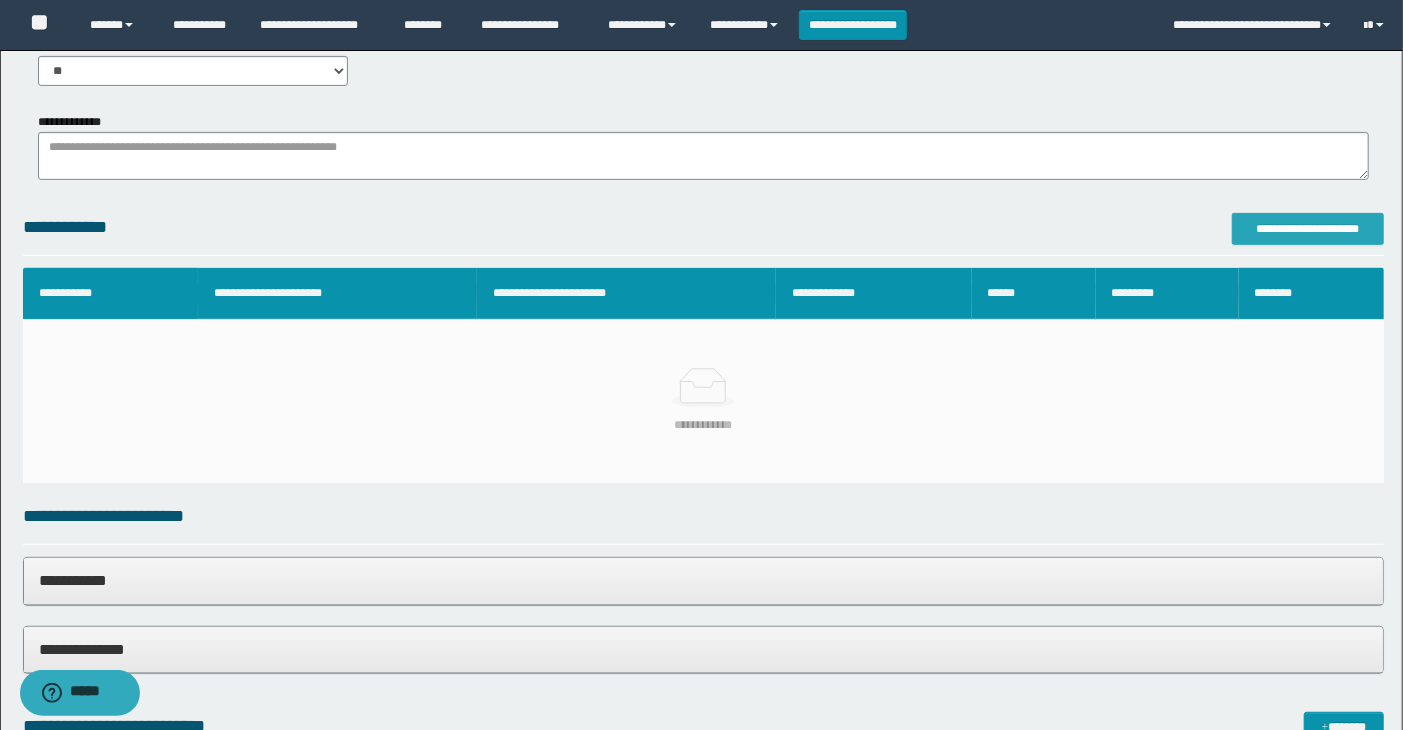 type on "**********" 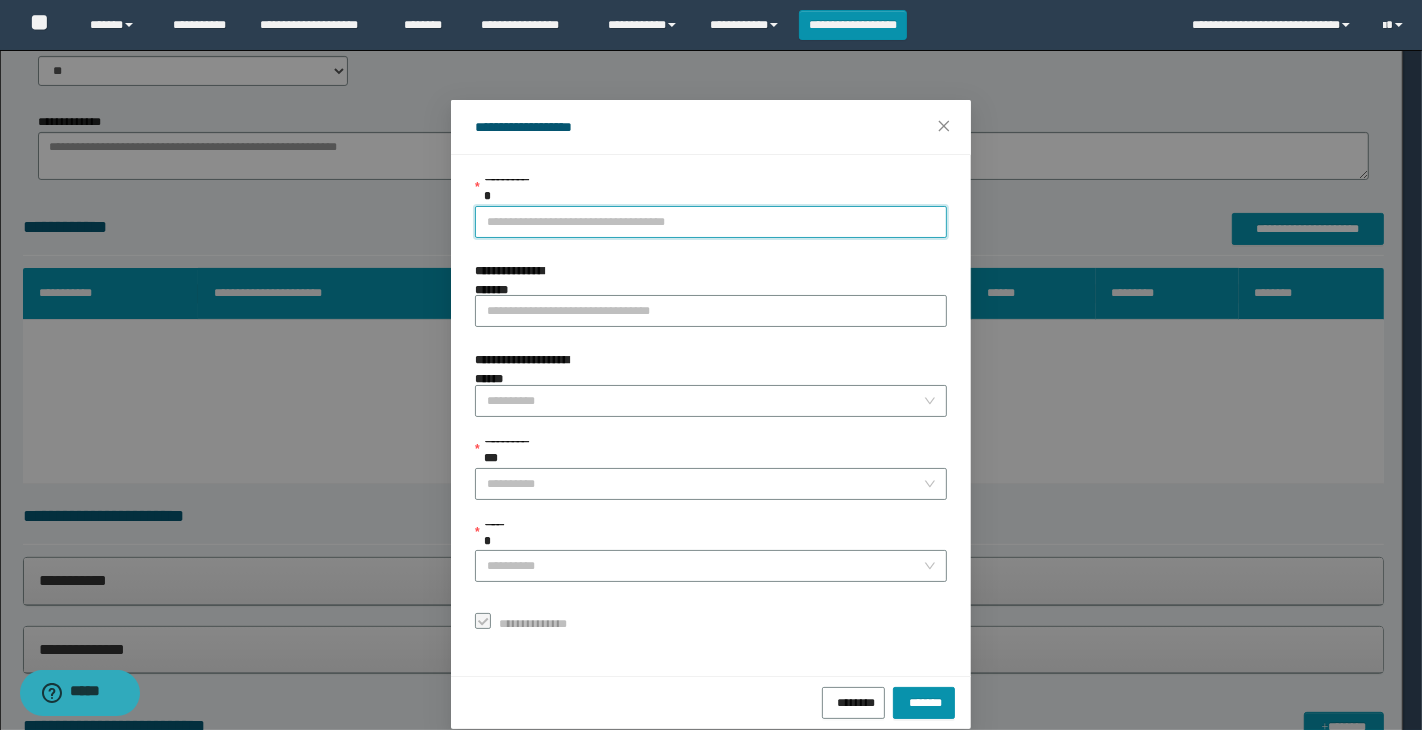 click on "**********" at bounding box center (711, 222) 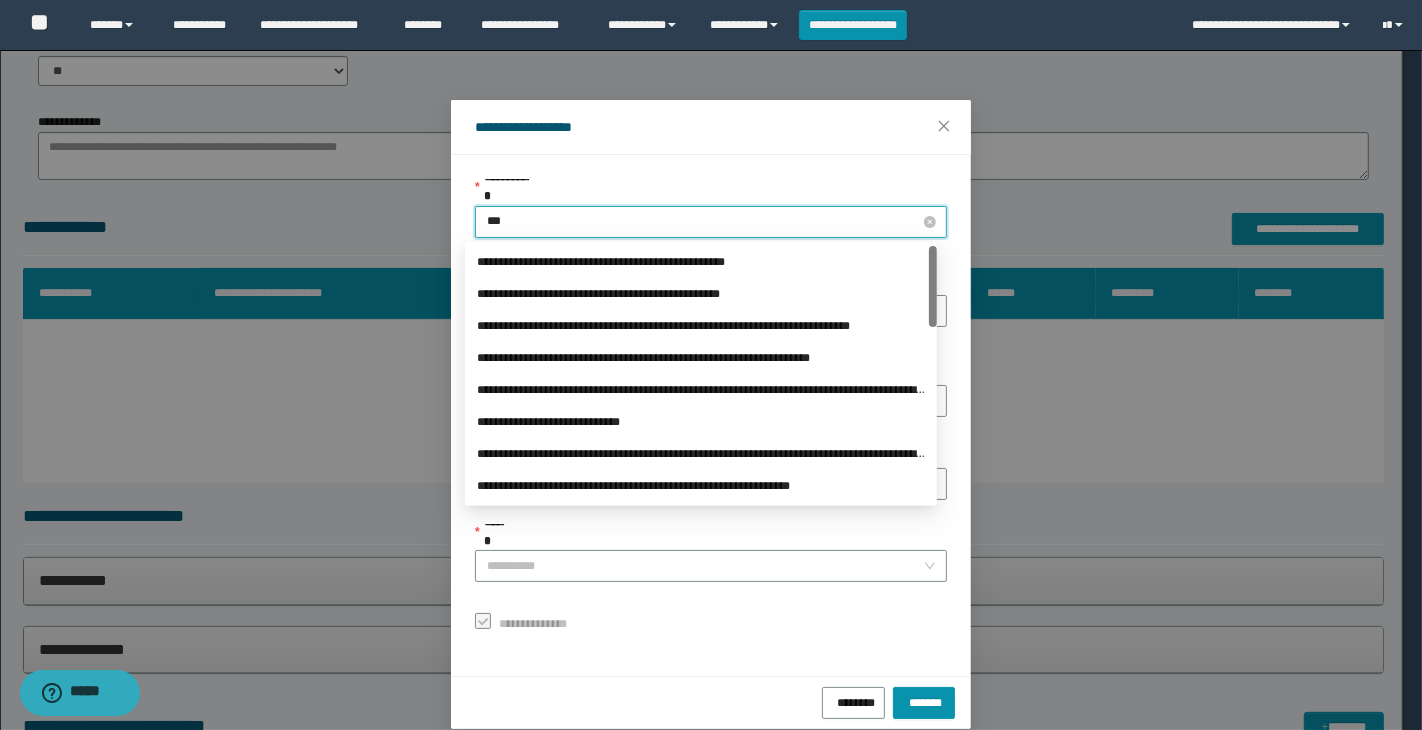 type on "****" 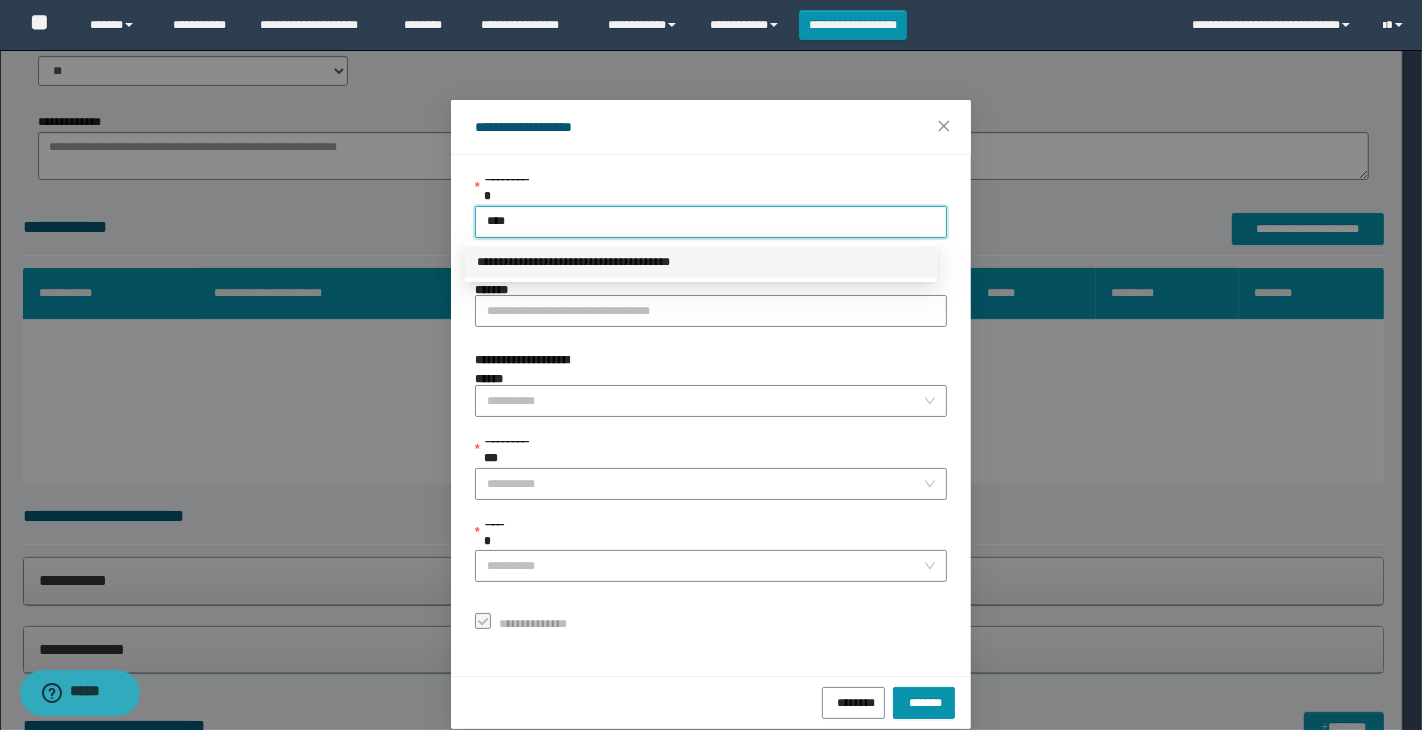 click on "**********" at bounding box center (701, 262) 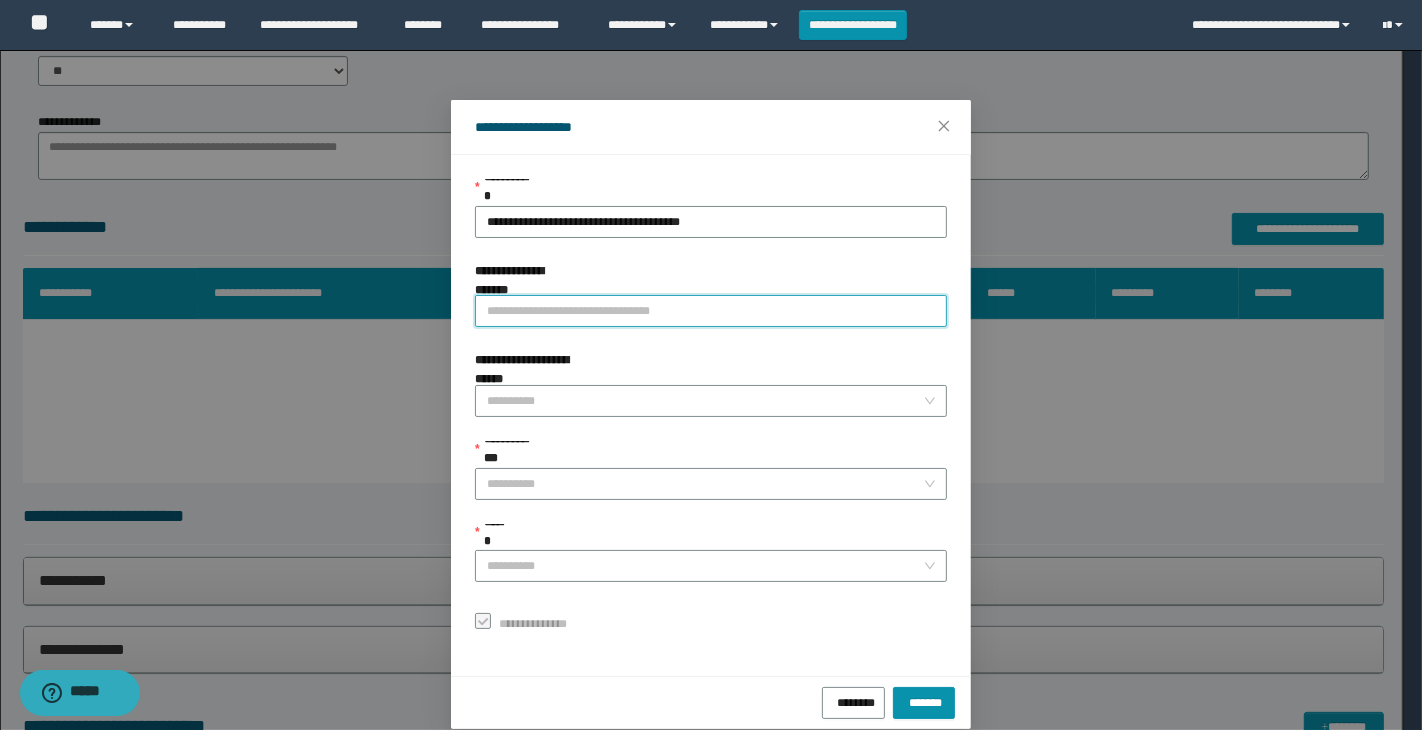 click on "**********" at bounding box center (711, 311) 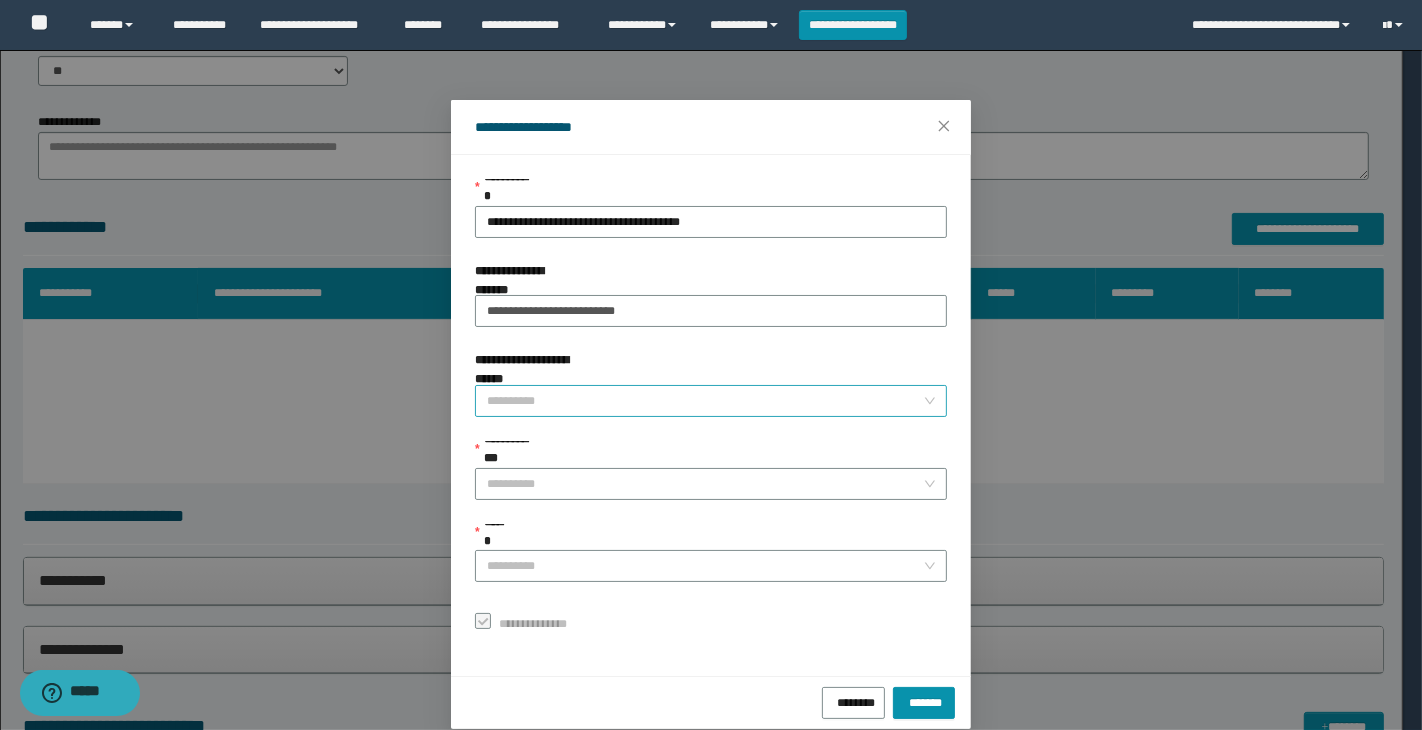 click on "**********" at bounding box center [705, 401] 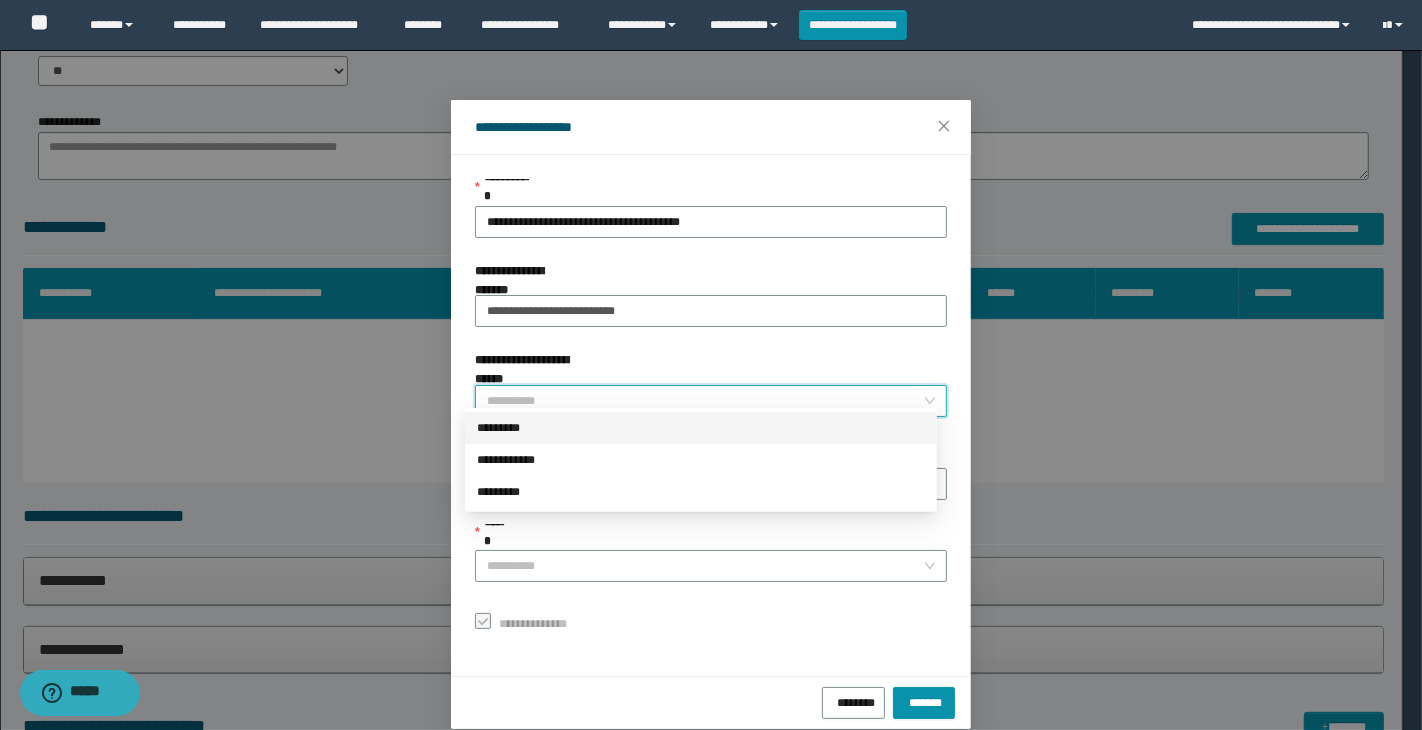 click on "*********" at bounding box center (701, 428) 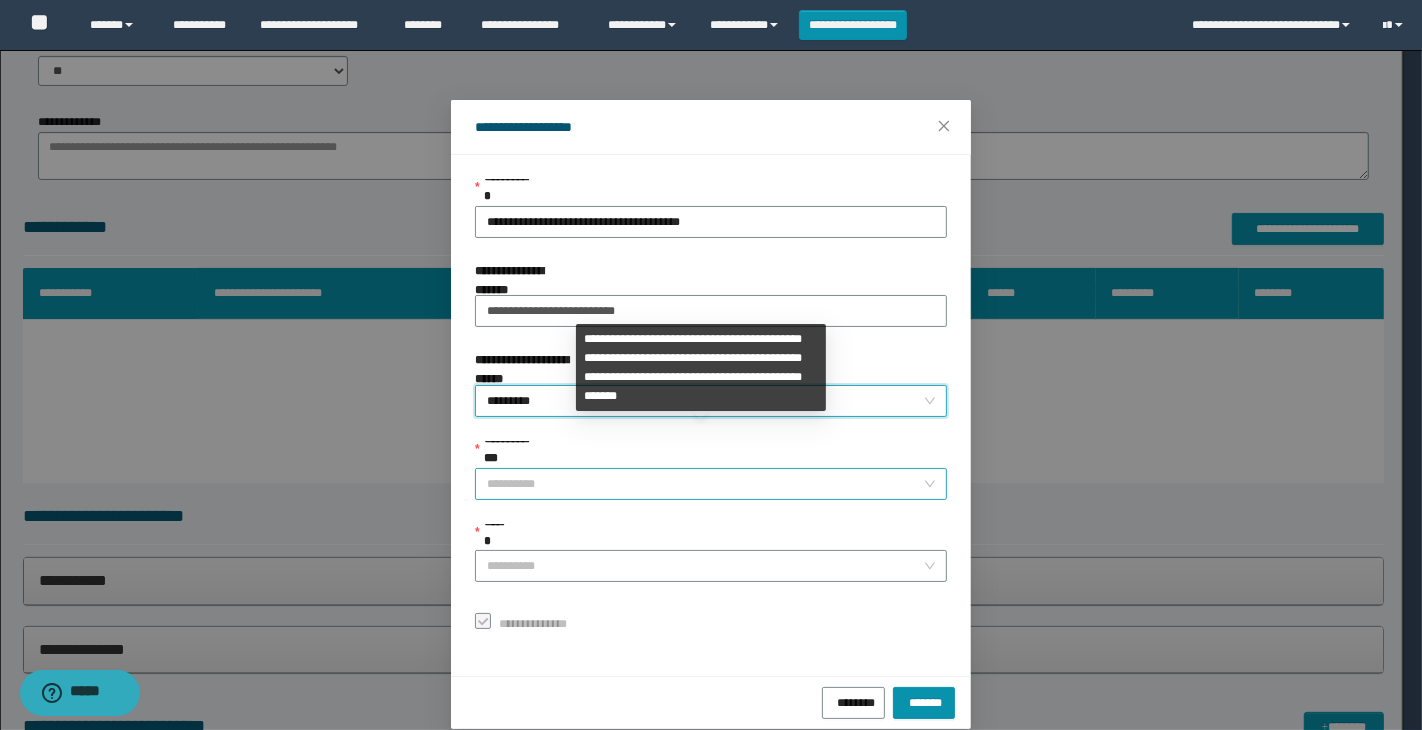 click on "**********" at bounding box center (705, 484) 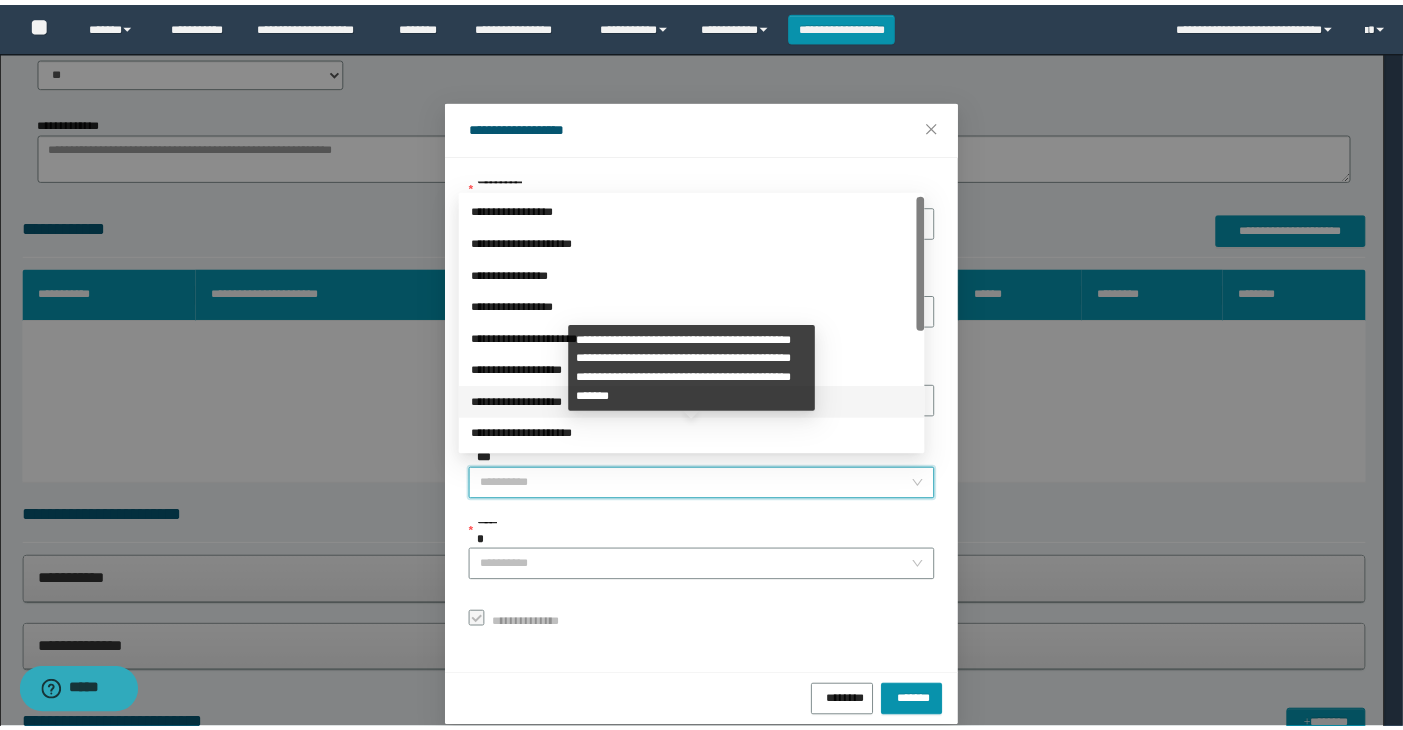 scroll, scrollTop: 223, scrollLeft: 0, axis: vertical 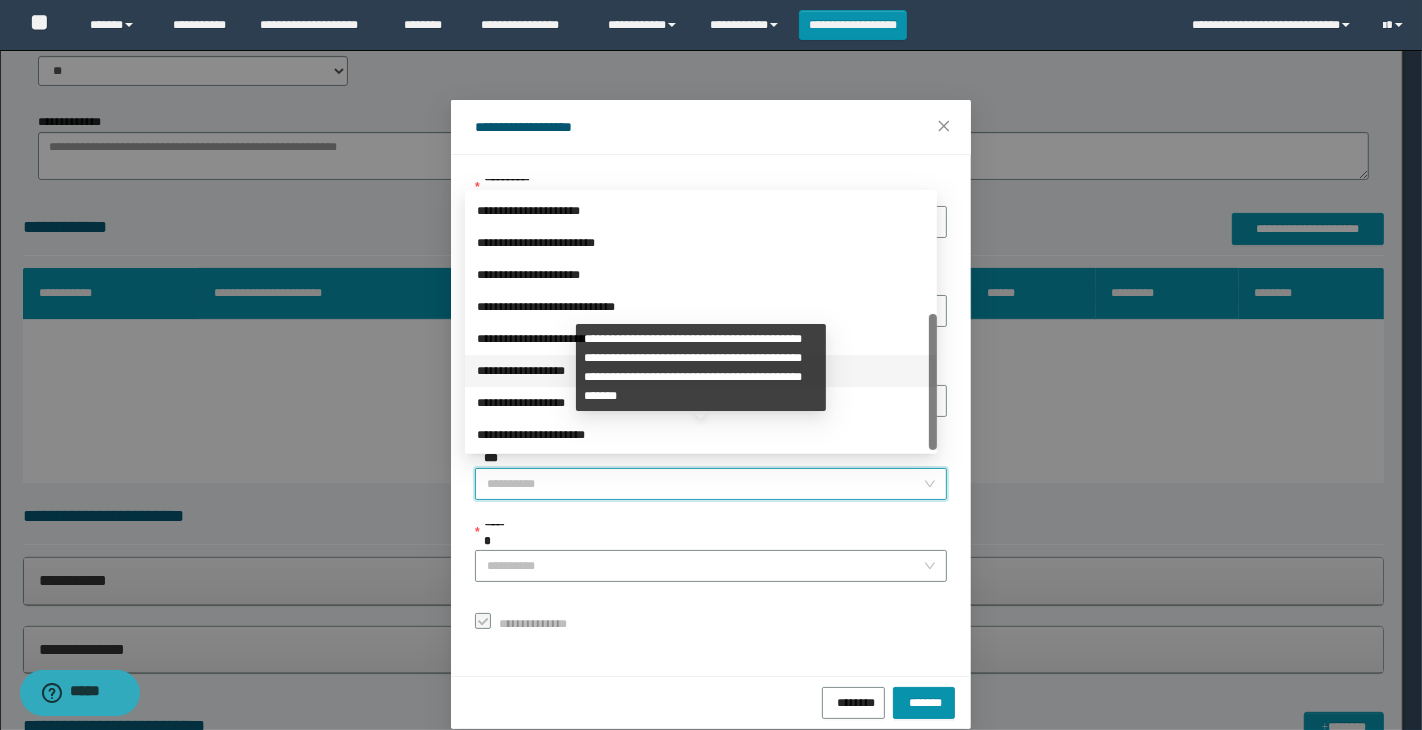 click on "**********" at bounding box center [701, 371] 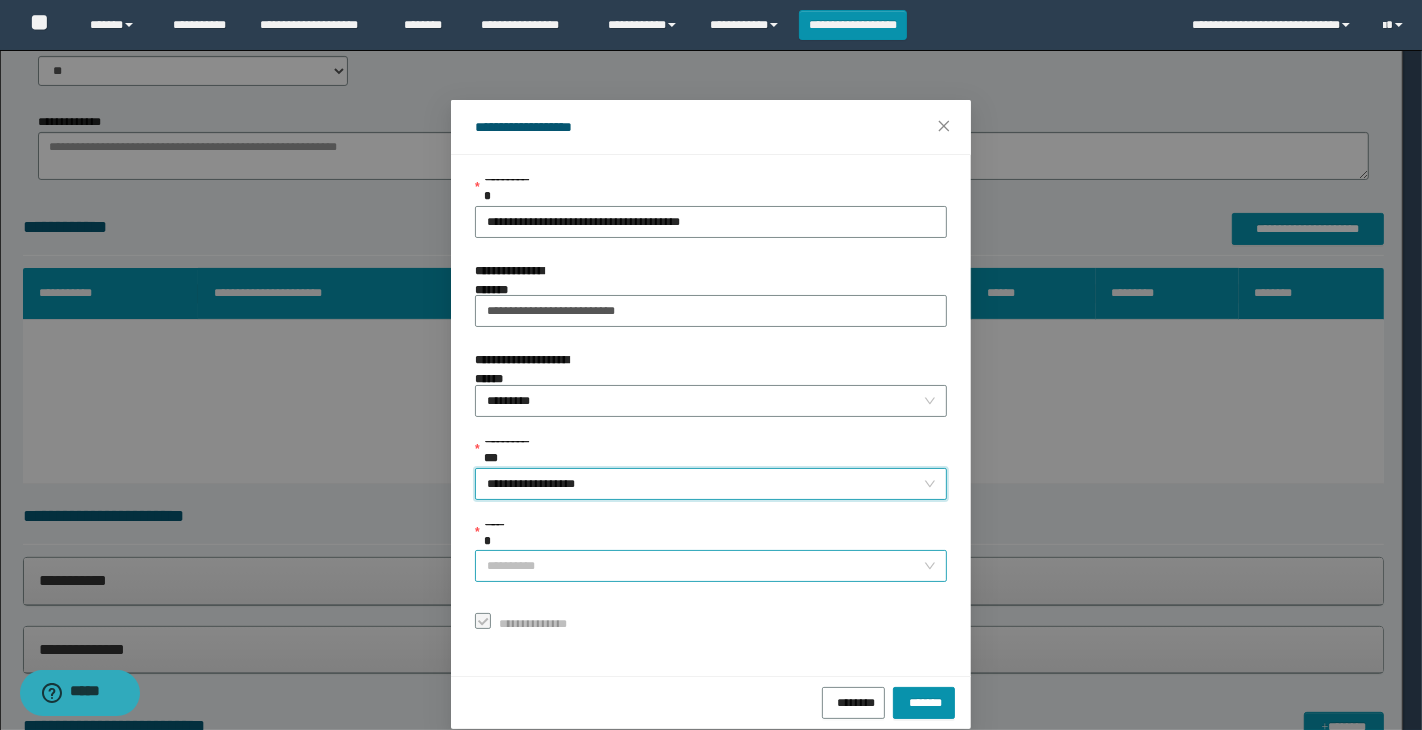 click on "******" at bounding box center [705, 566] 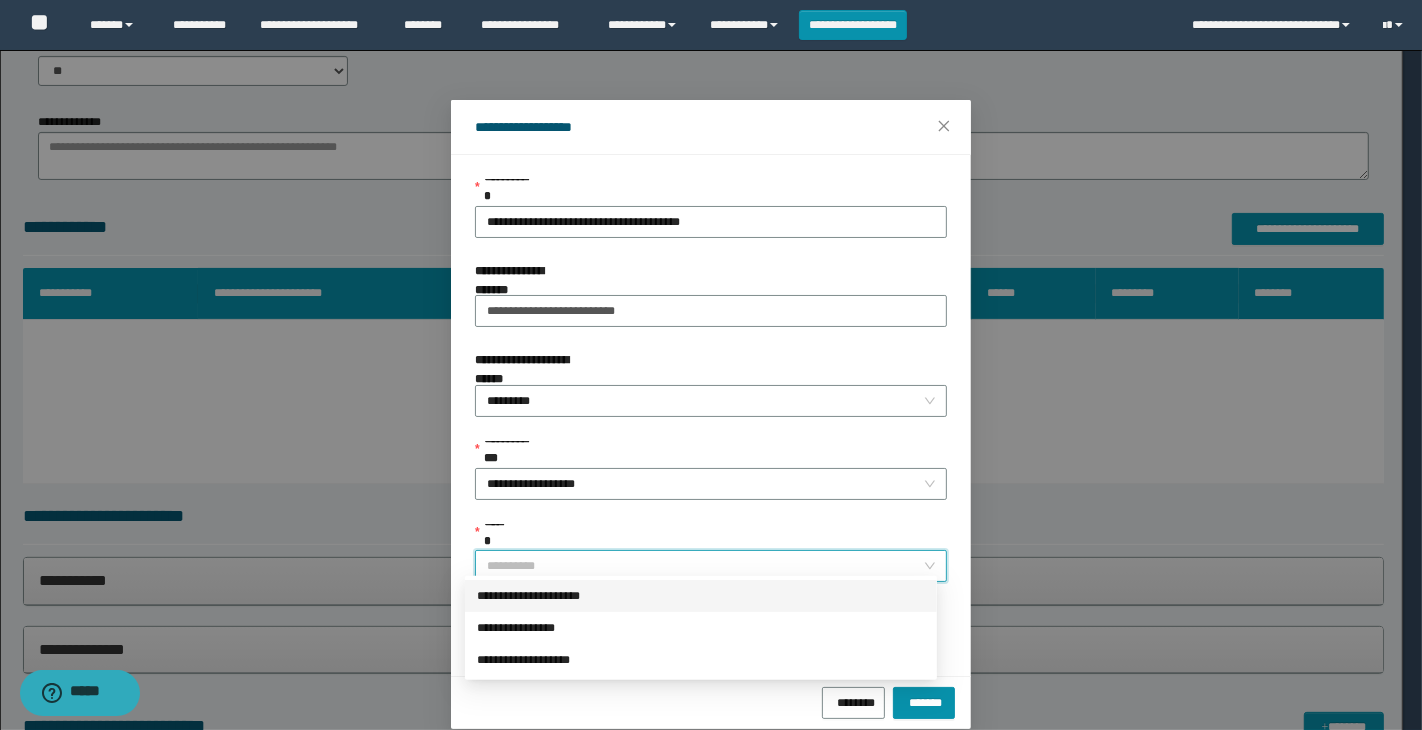click on "**********" at bounding box center [701, 596] 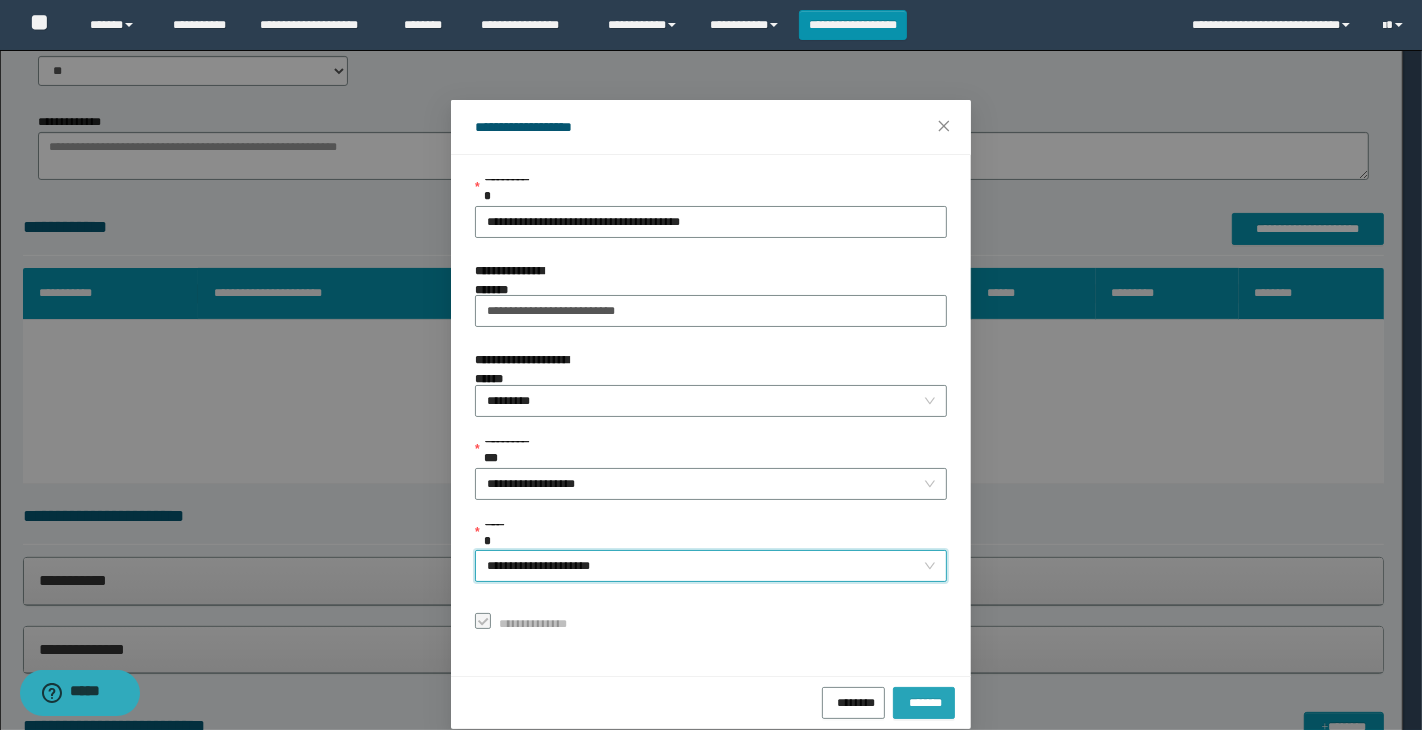 click on "*******" at bounding box center (924, 700) 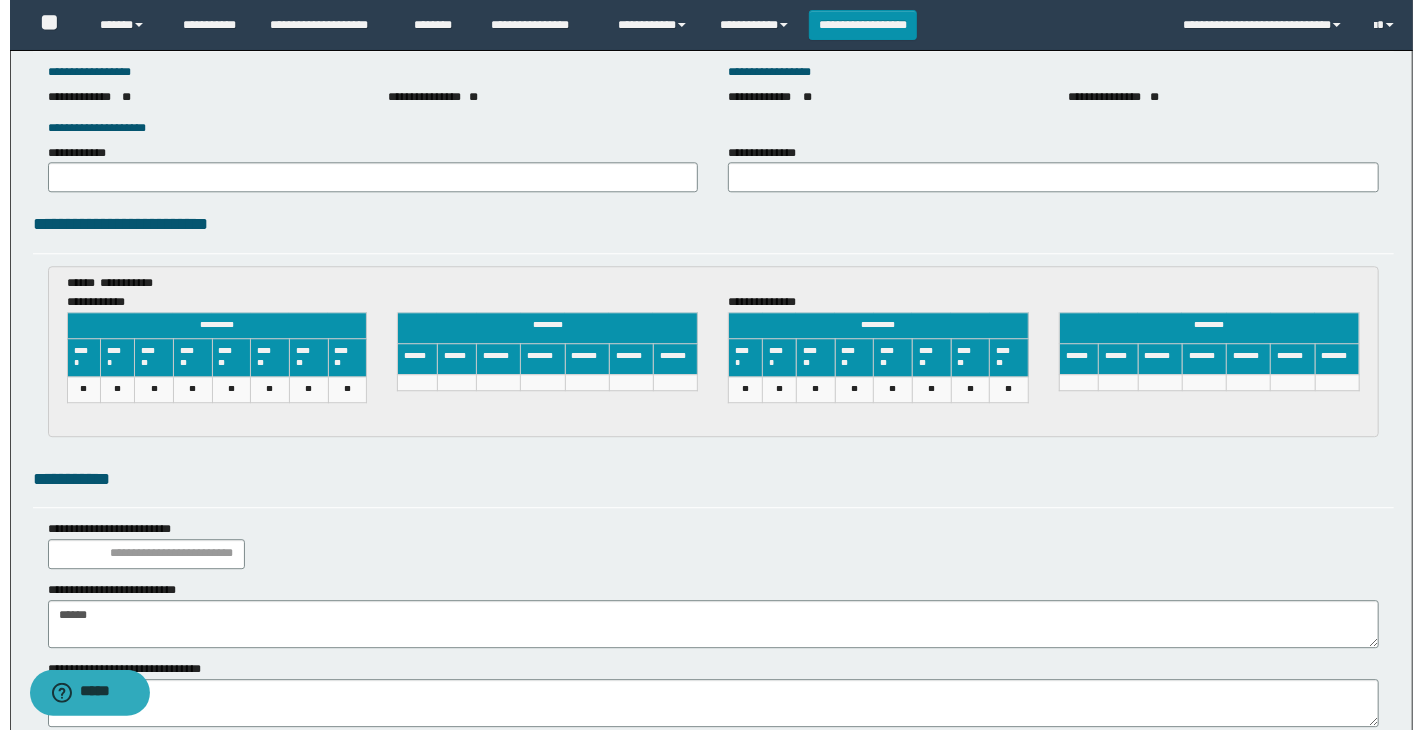 scroll, scrollTop: 2981, scrollLeft: 0, axis: vertical 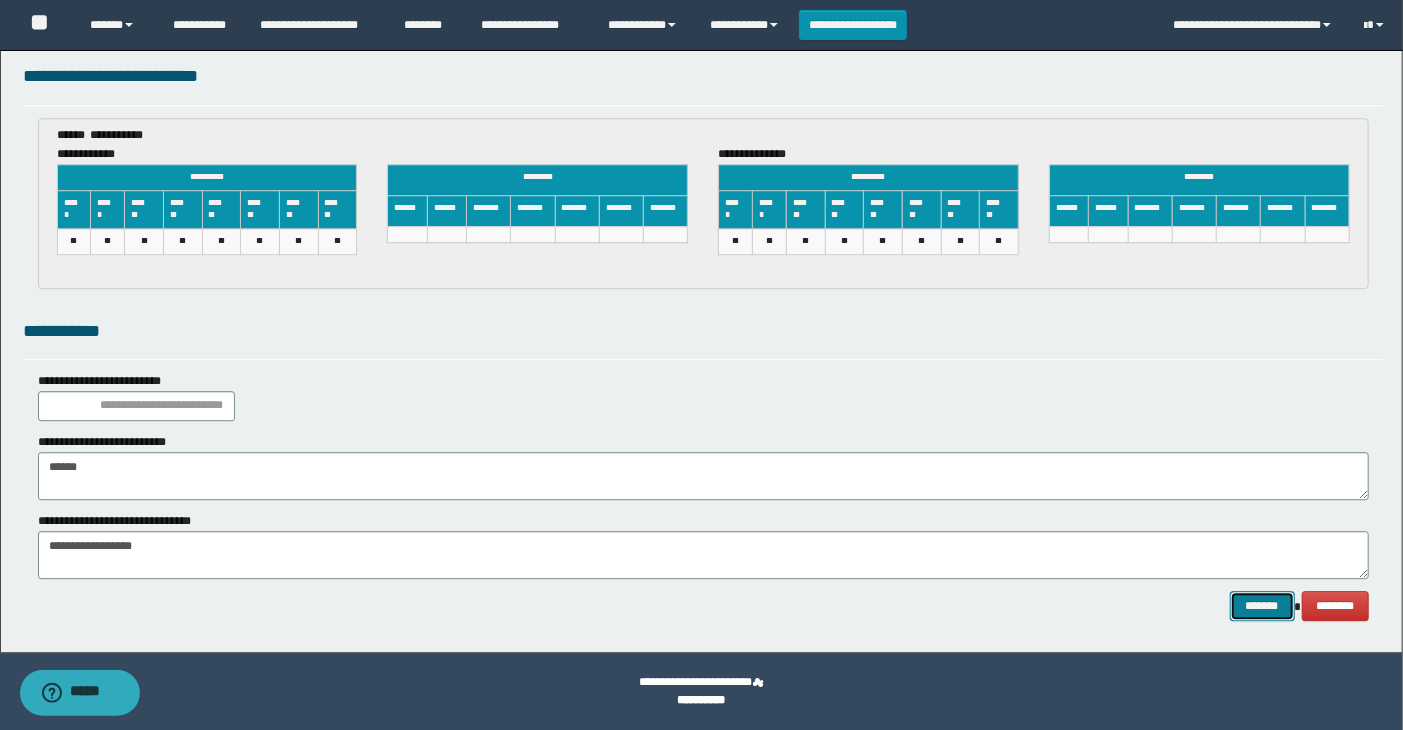 click on "*******" at bounding box center [1262, 606] 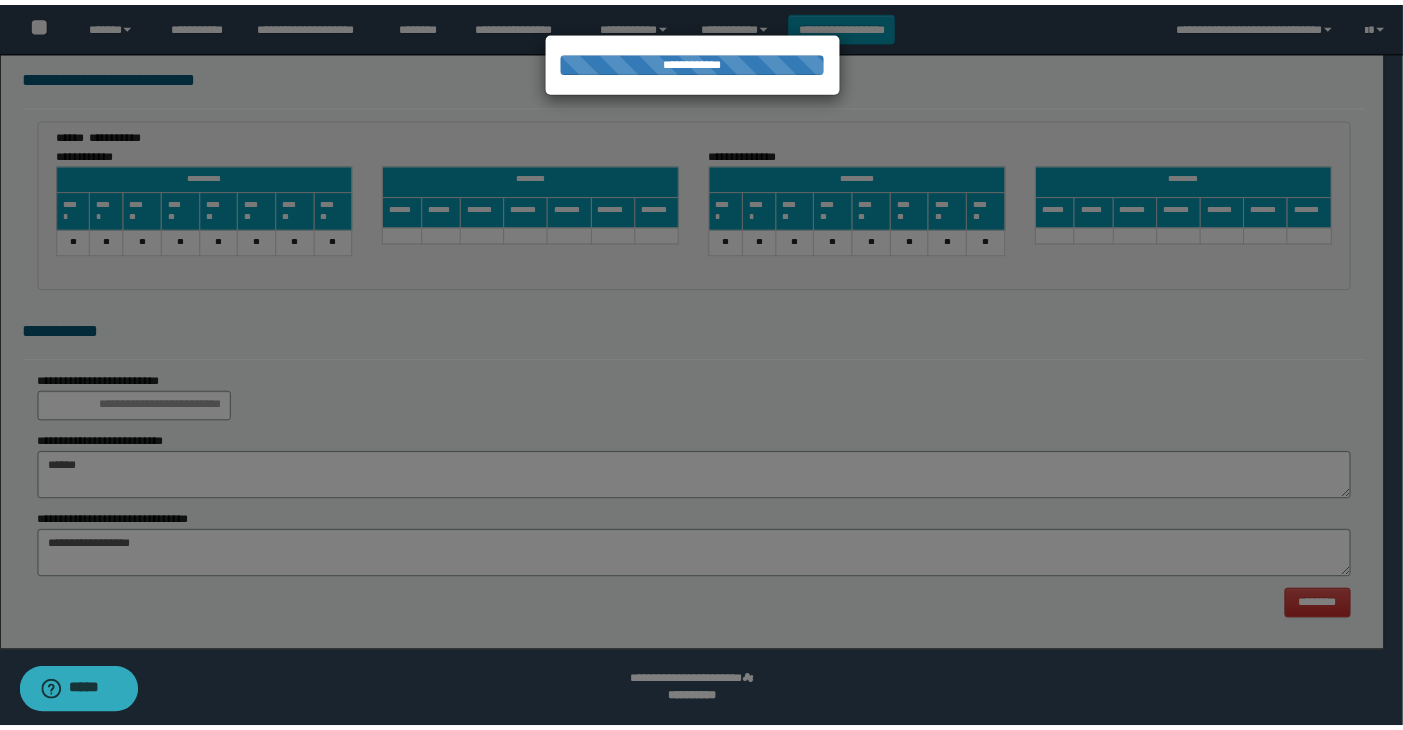 scroll, scrollTop: 0, scrollLeft: 0, axis: both 